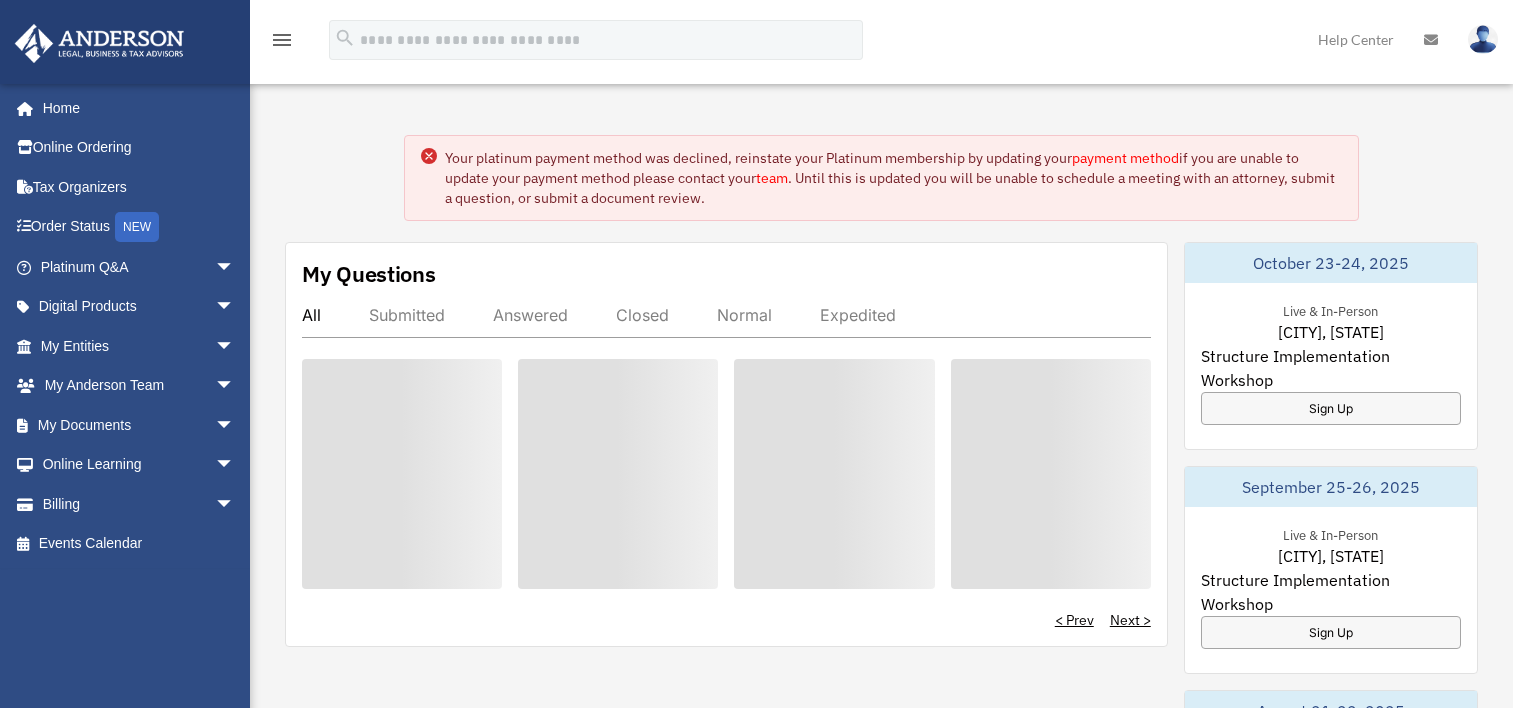 scroll, scrollTop: 0, scrollLeft: 0, axis: both 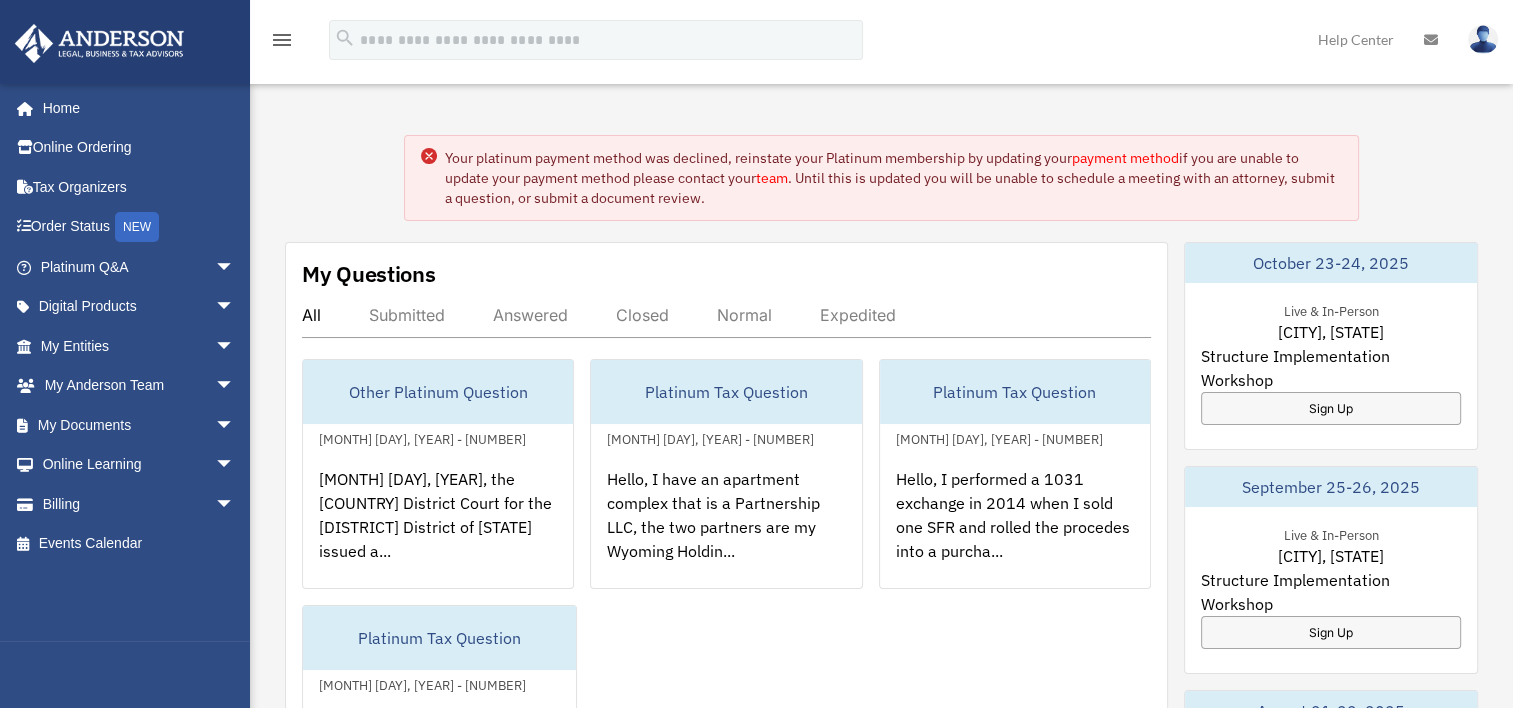 click on "payment method" at bounding box center [1125, 158] 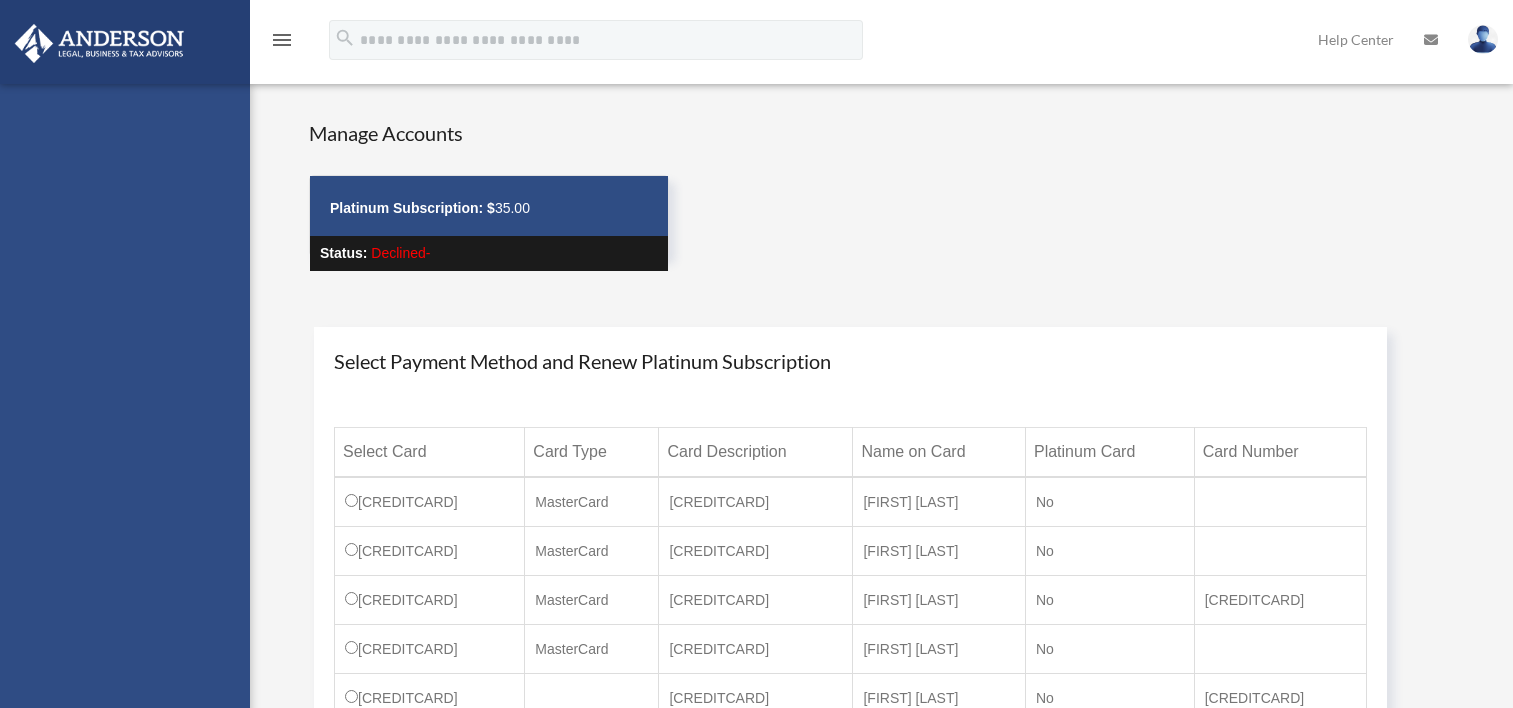 scroll, scrollTop: 0, scrollLeft: 0, axis: both 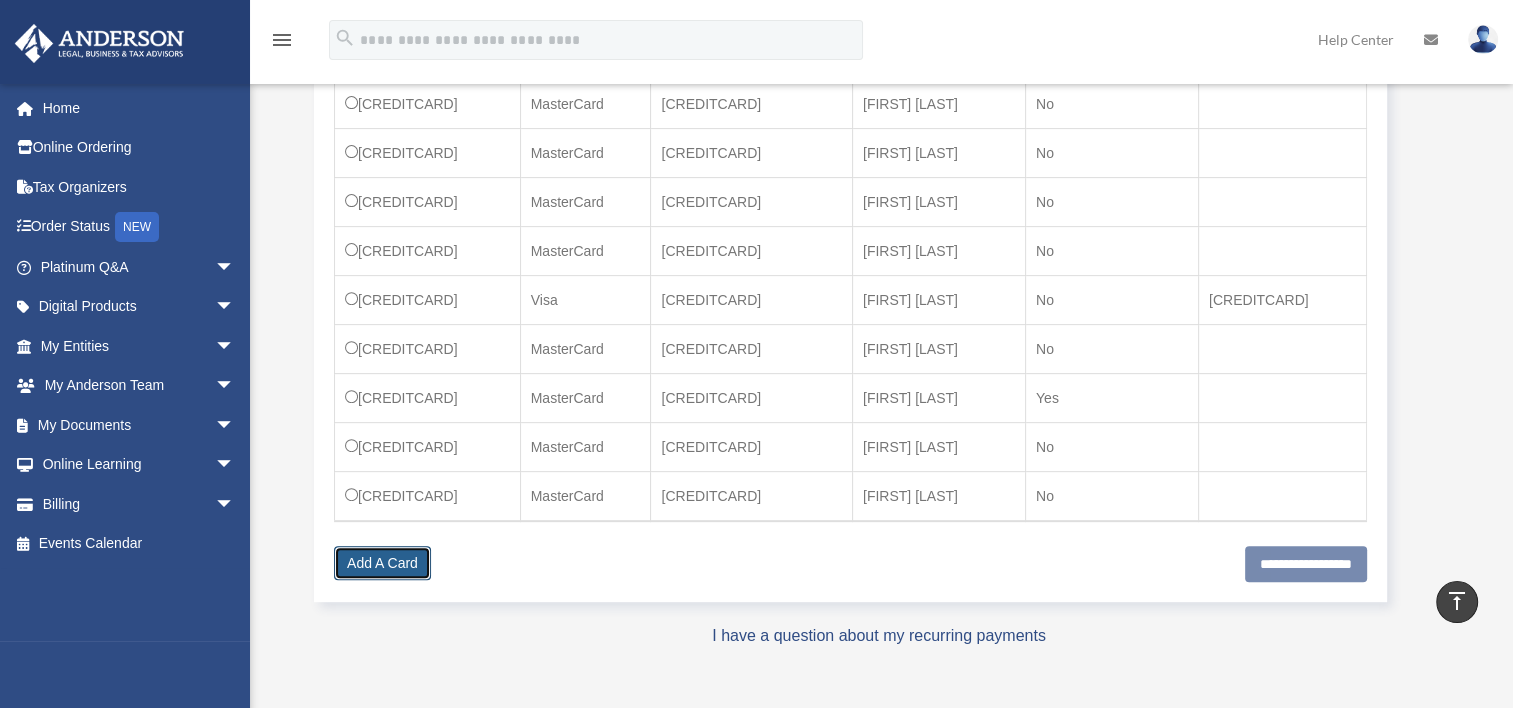 click on "Add A Card" at bounding box center (382, 563) 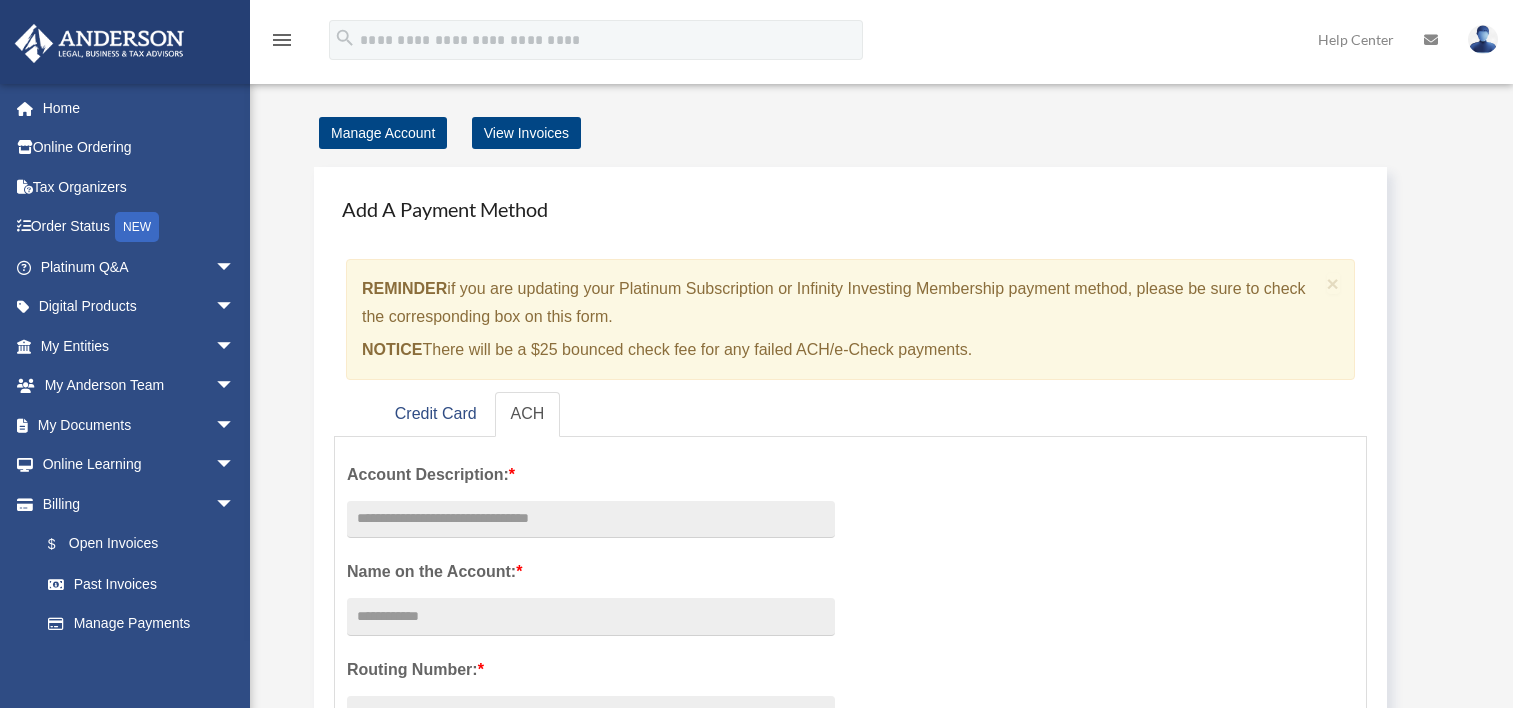 scroll, scrollTop: 0, scrollLeft: 0, axis: both 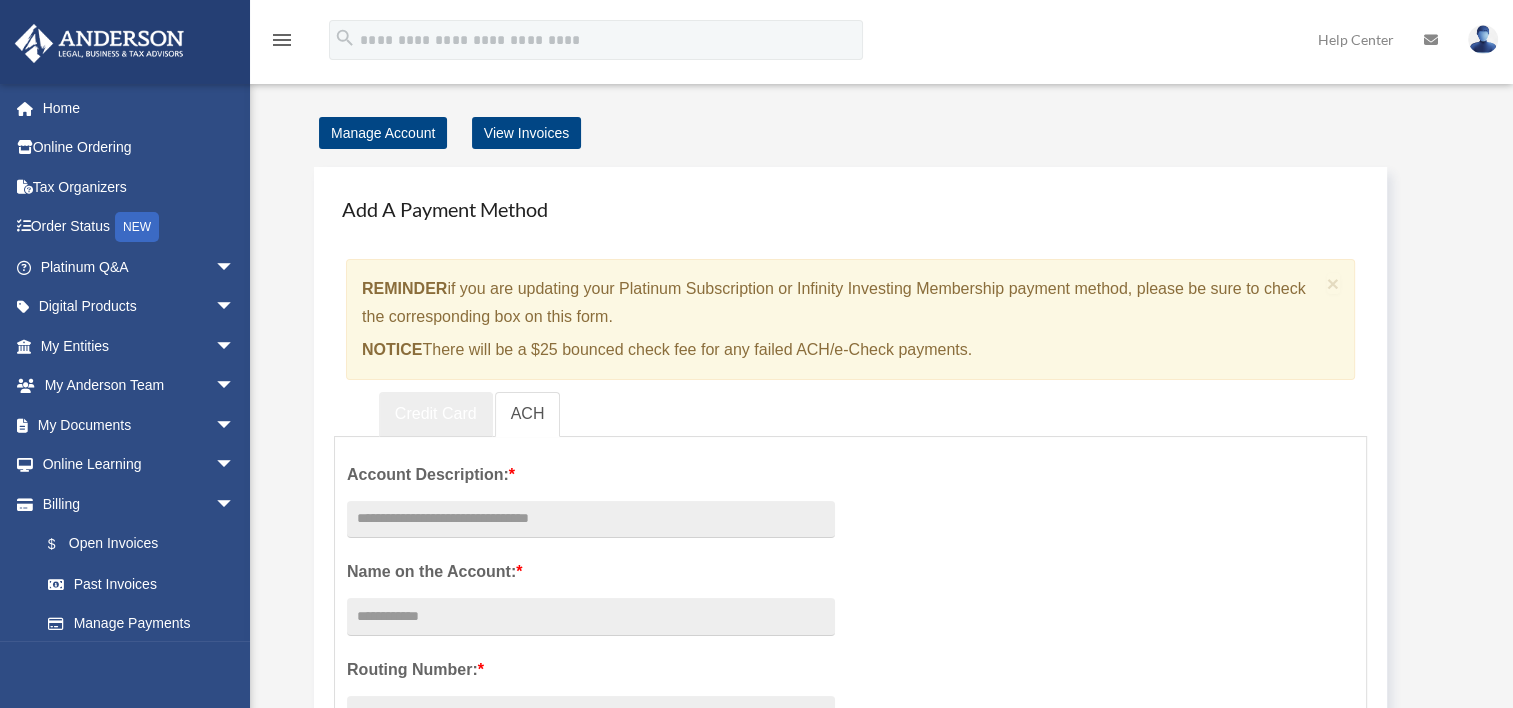click on "Credit Card" at bounding box center (436, 414) 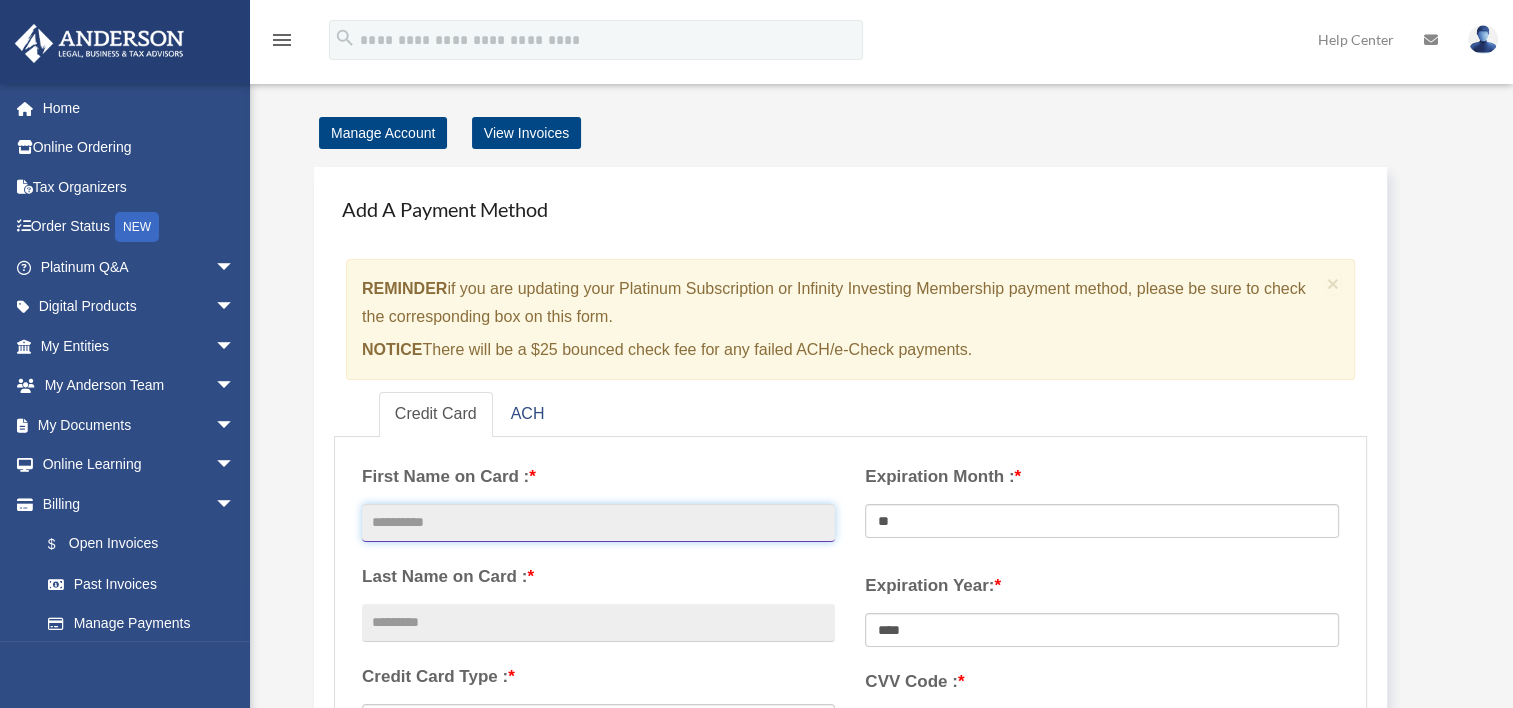 click at bounding box center (598, 523) 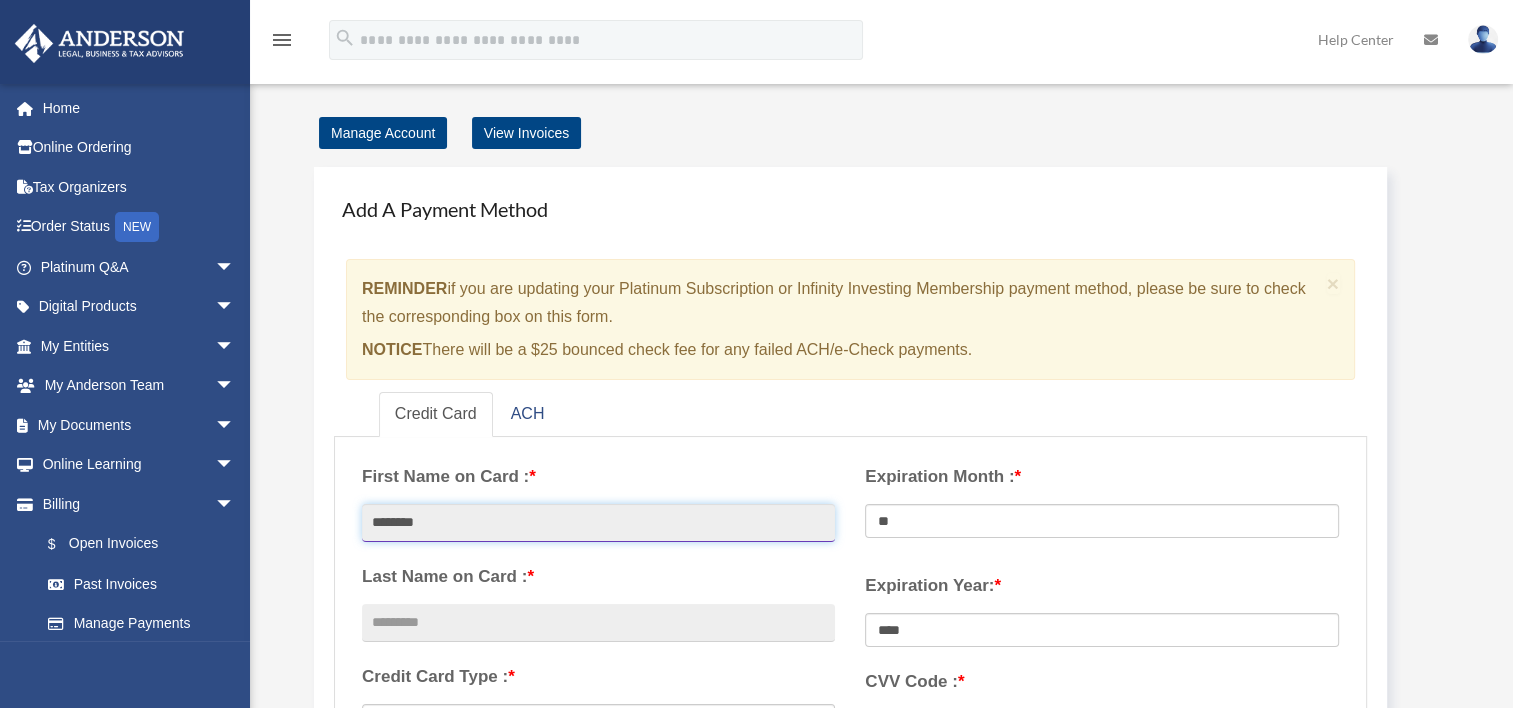 type on "********" 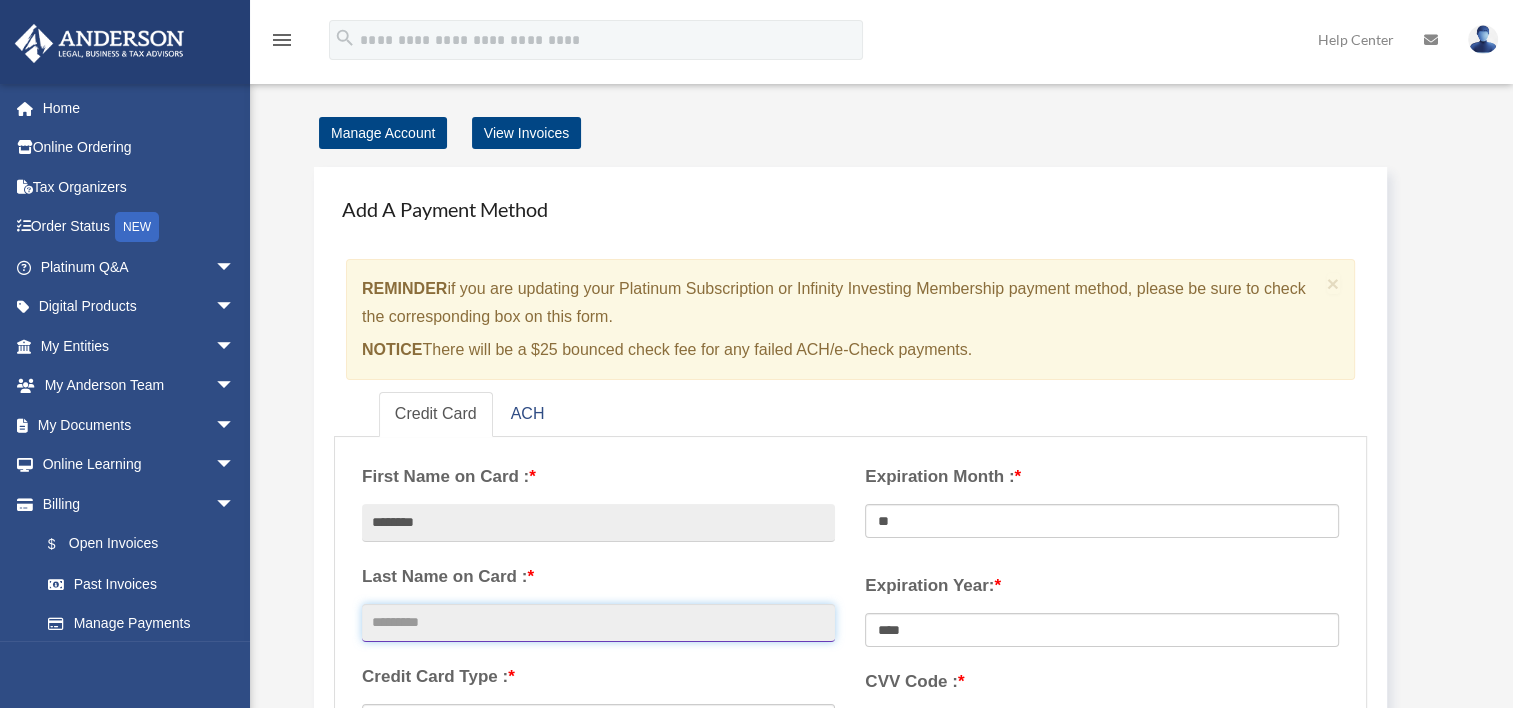 click at bounding box center (598, 623) 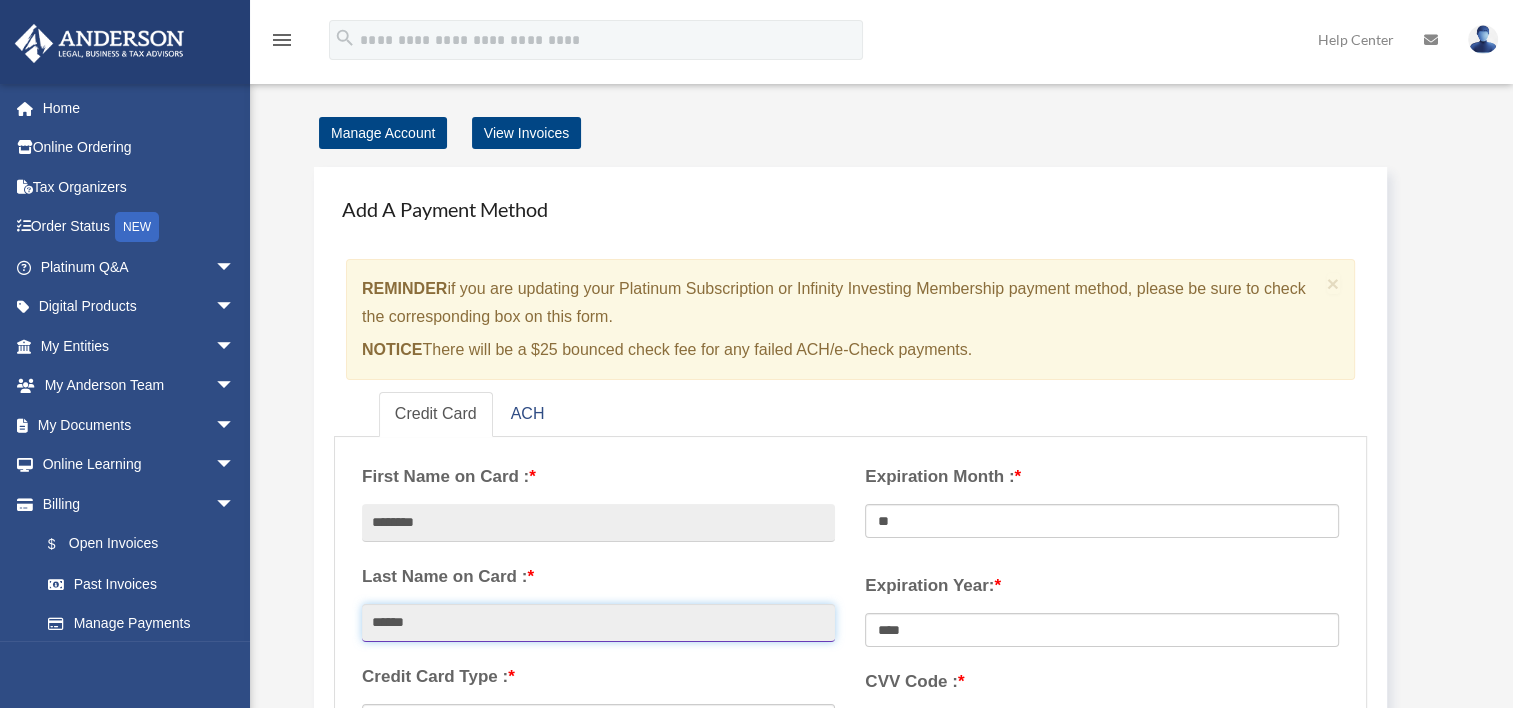 type on "******" 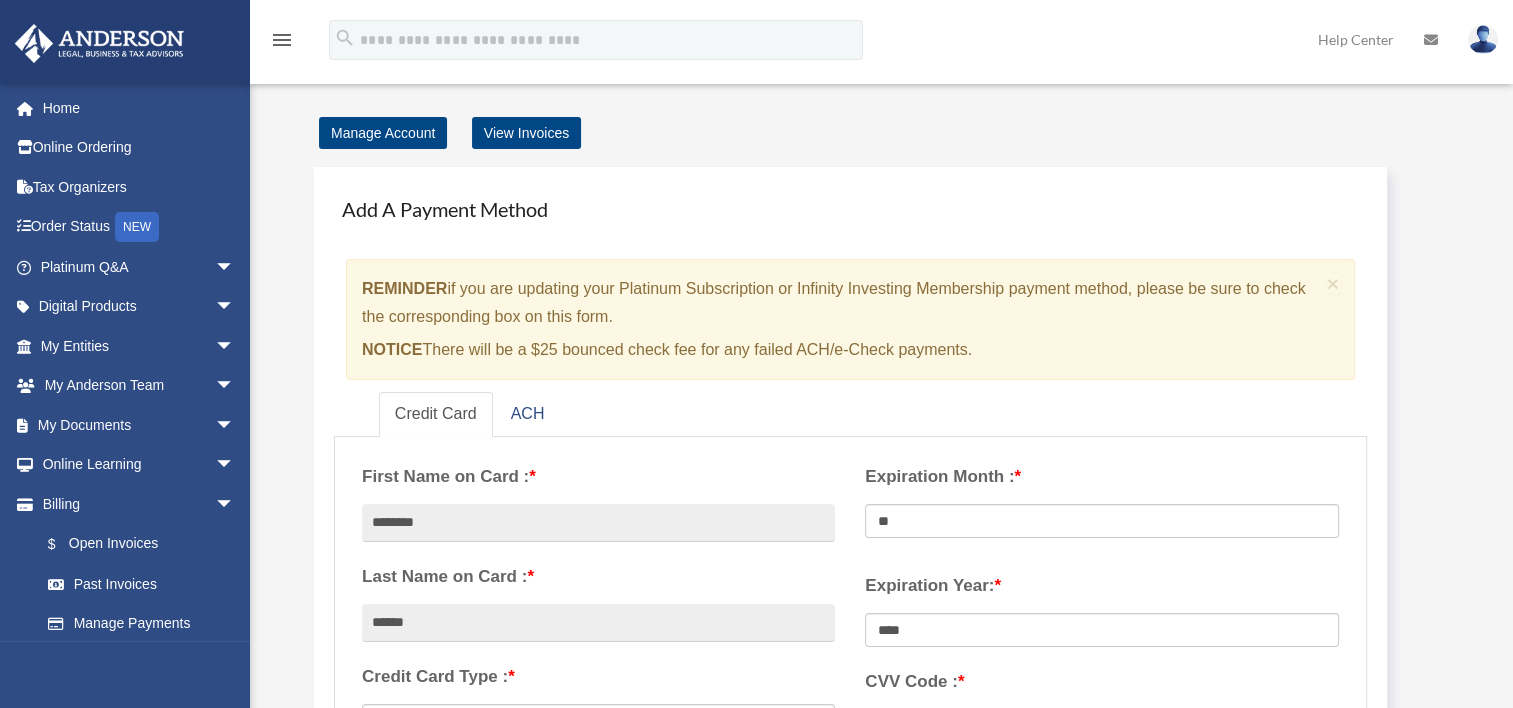 click on "Credit Card
ACH" at bounding box center [850, 414] 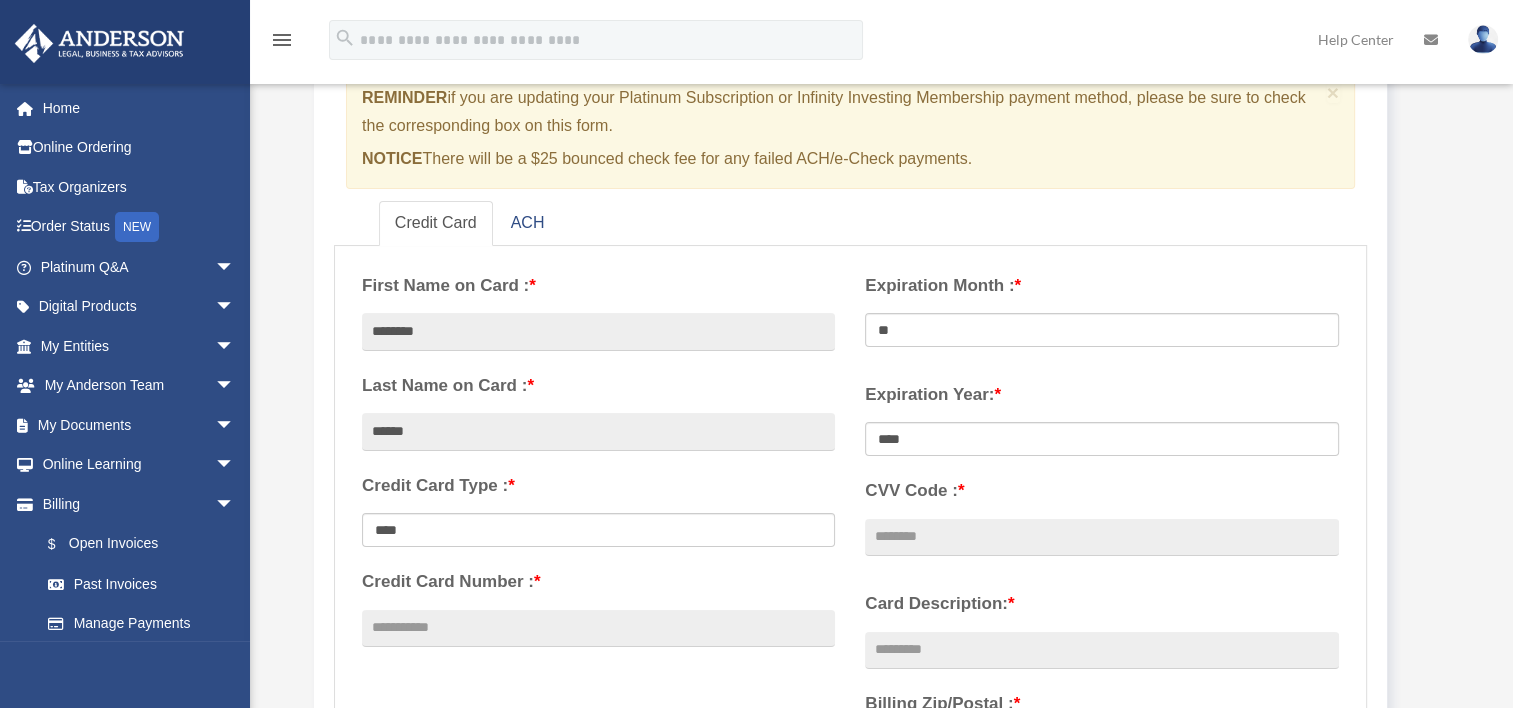 scroll, scrollTop: 324, scrollLeft: 0, axis: vertical 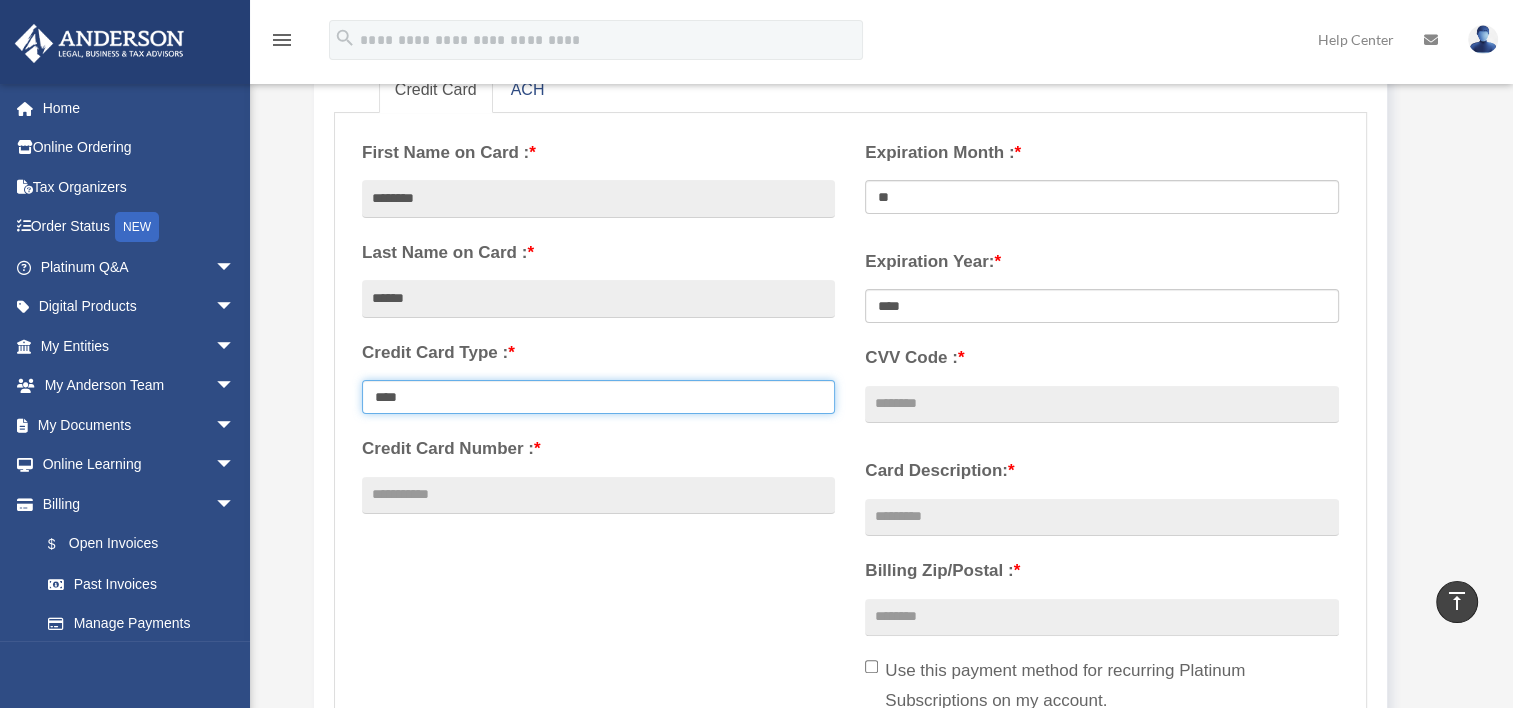 click on "**********" at bounding box center [598, 397] 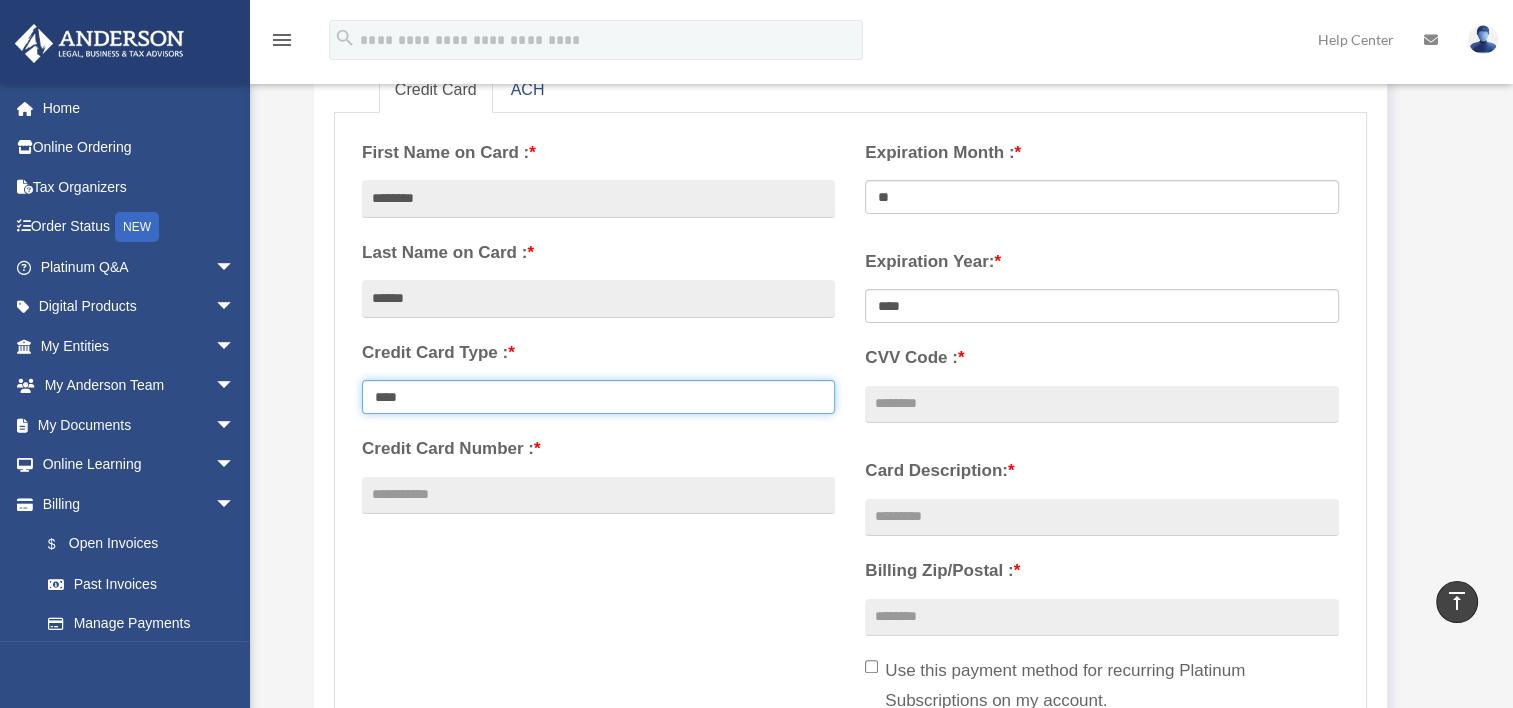 select on "**********" 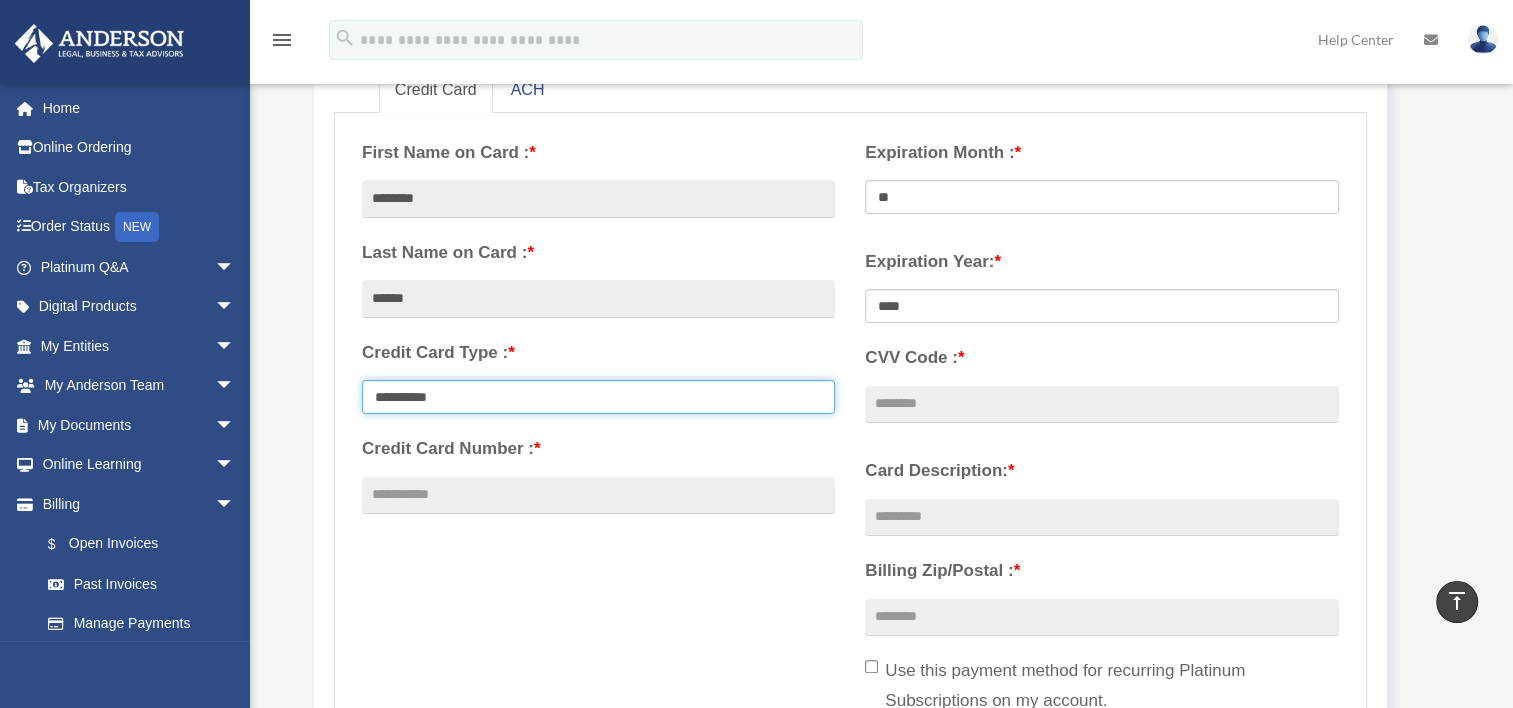 click on "**********" at bounding box center [598, 397] 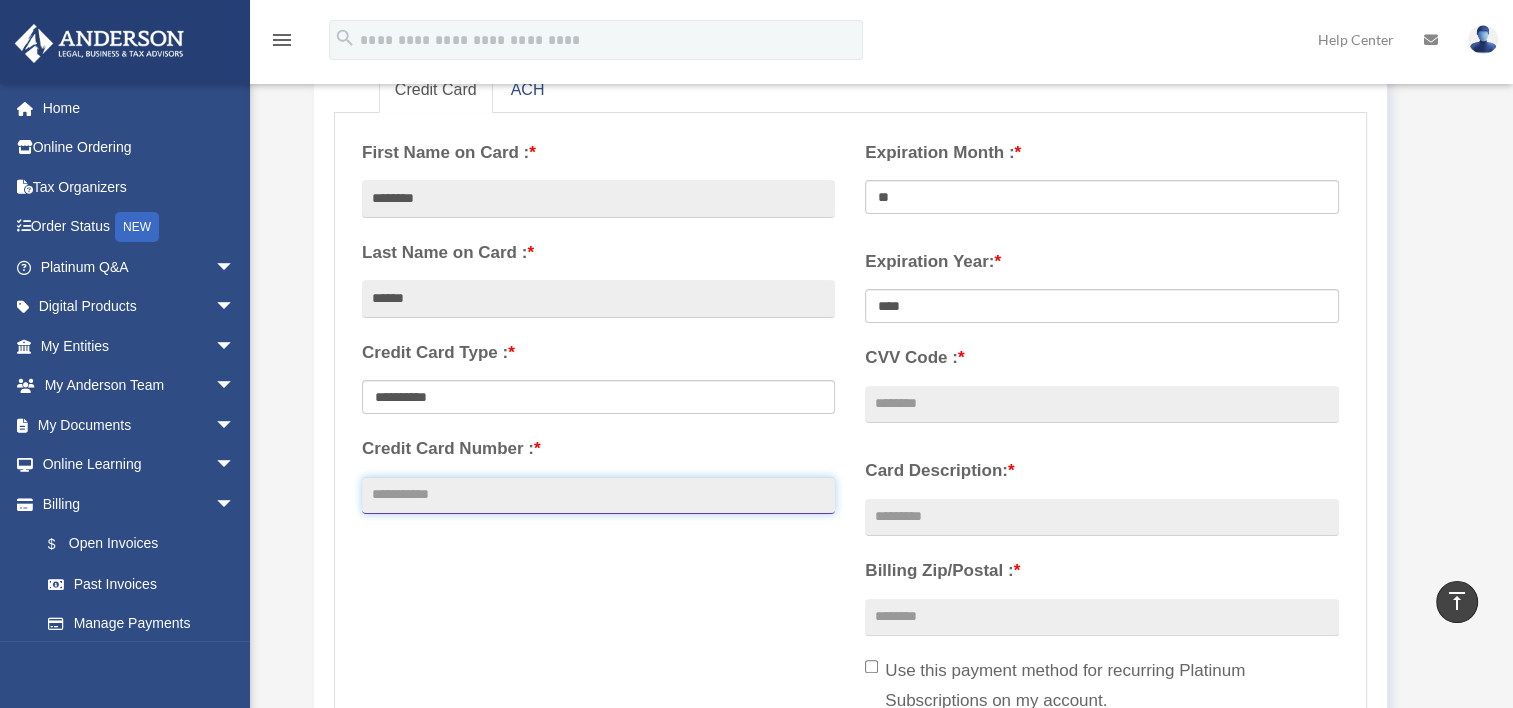 click on "Credit Card Number : *" at bounding box center (598, 496) 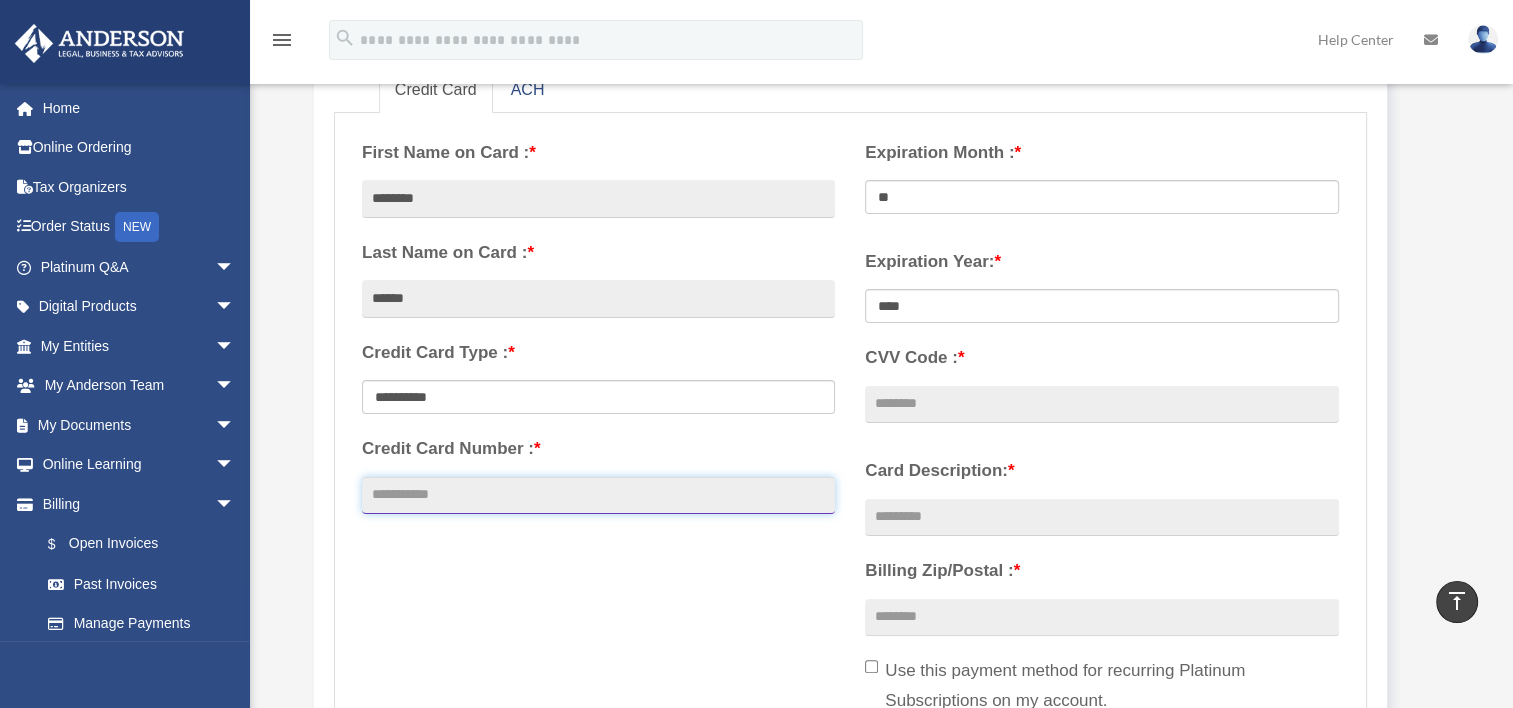 click on "Credit Card Number : *" at bounding box center (598, 496) 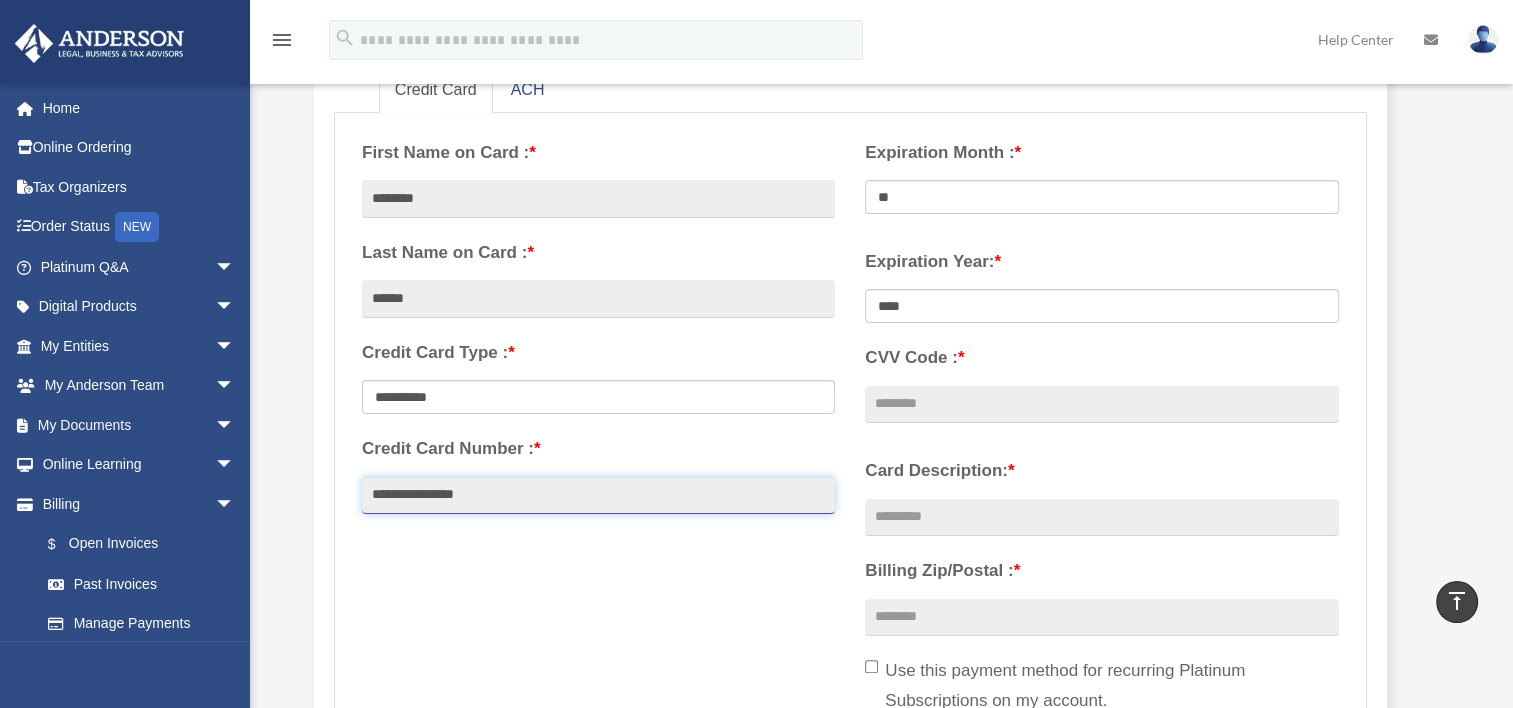 type on "**********" 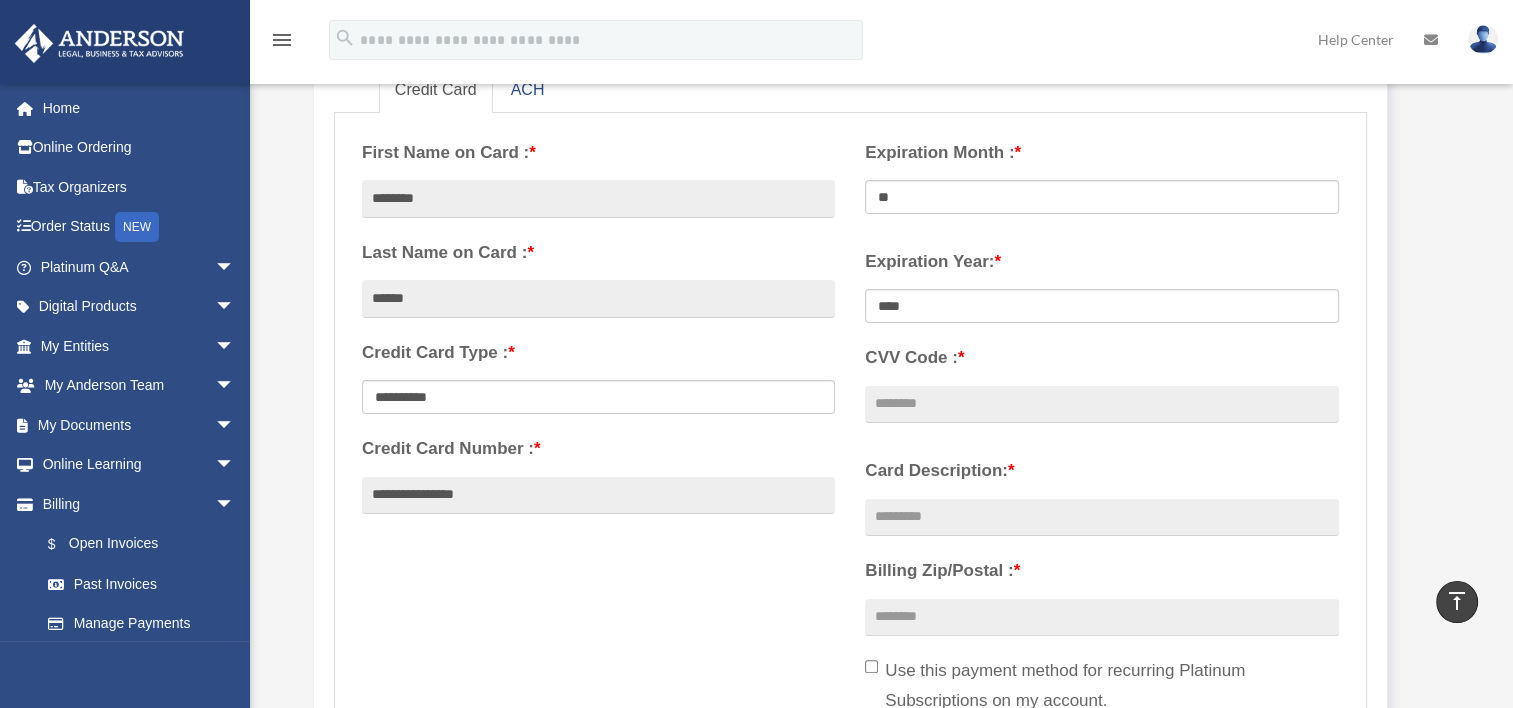 click on "**********" at bounding box center (850, 459) 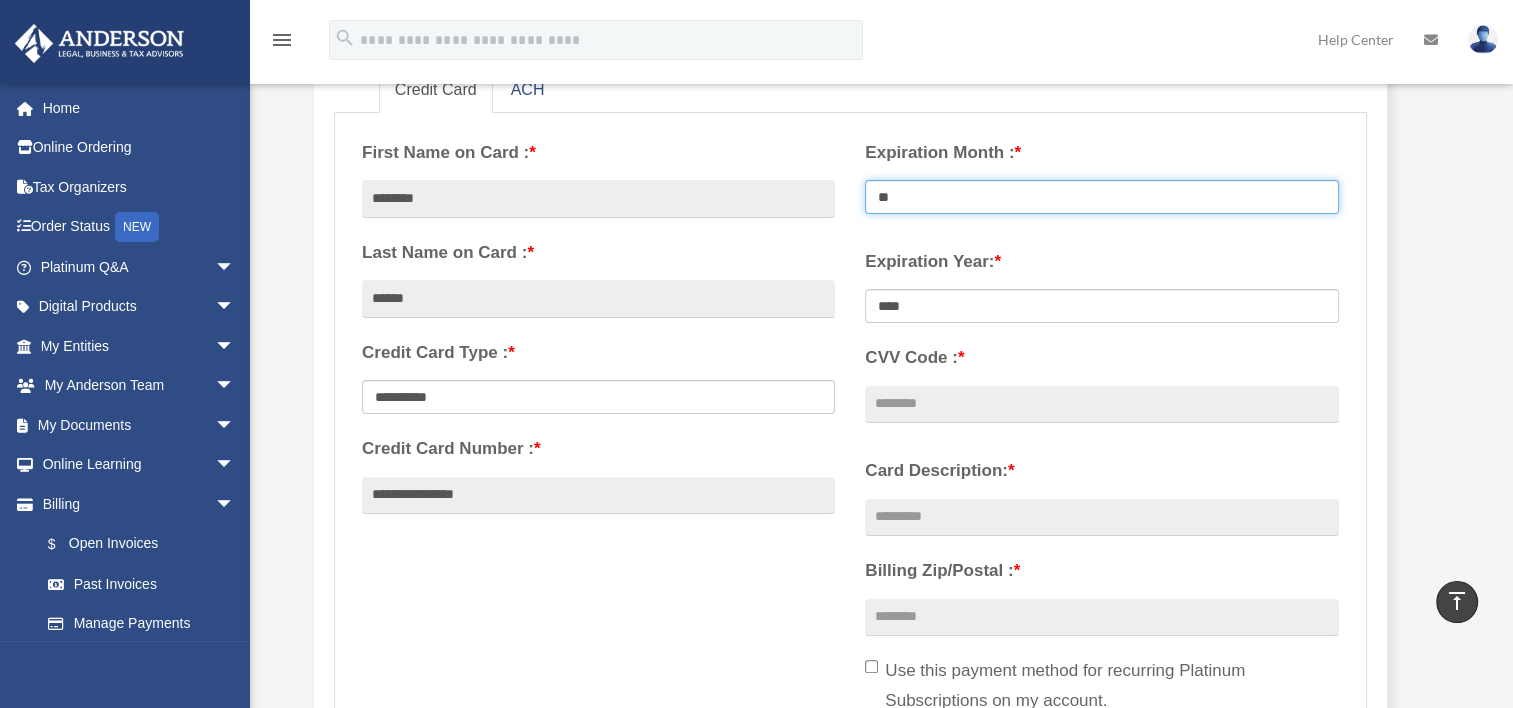 click on "**
**
**
**
**
**
**
** ** ** ** **" at bounding box center [1101, 197] 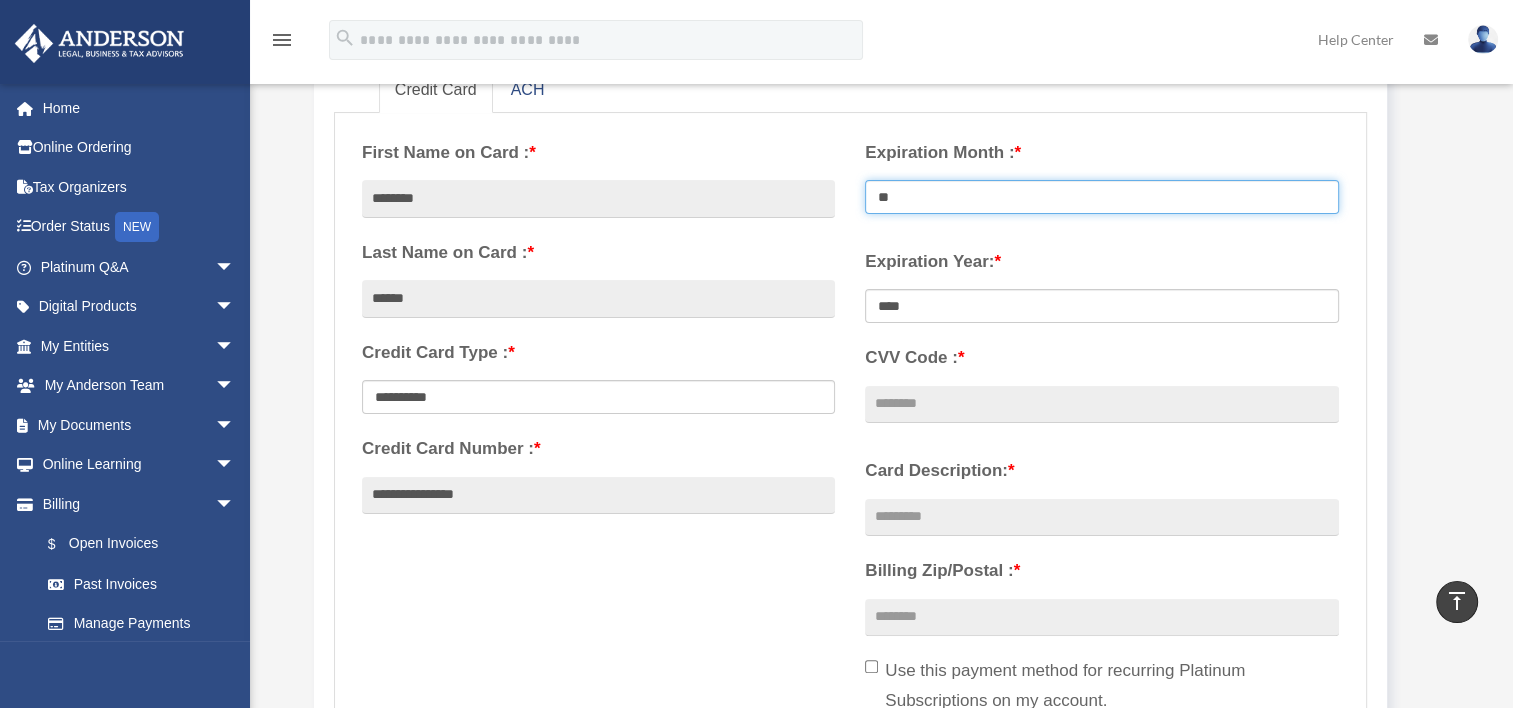 click on "**
**
**
**
**
**
**
** ** ** ** **" at bounding box center [1101, 197] 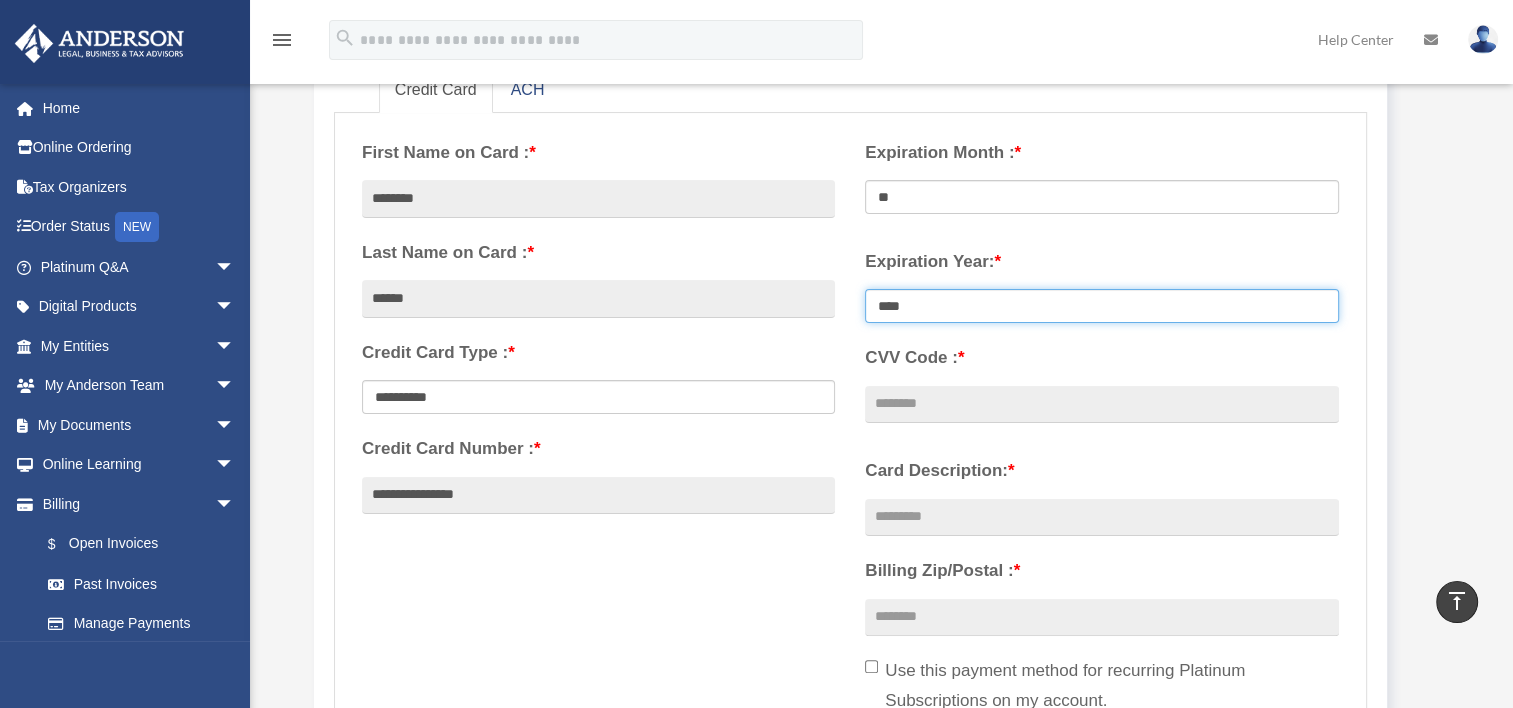 click on "****
****
****
****
****
****
****
**** ****" at bounding box center (1101, 306) 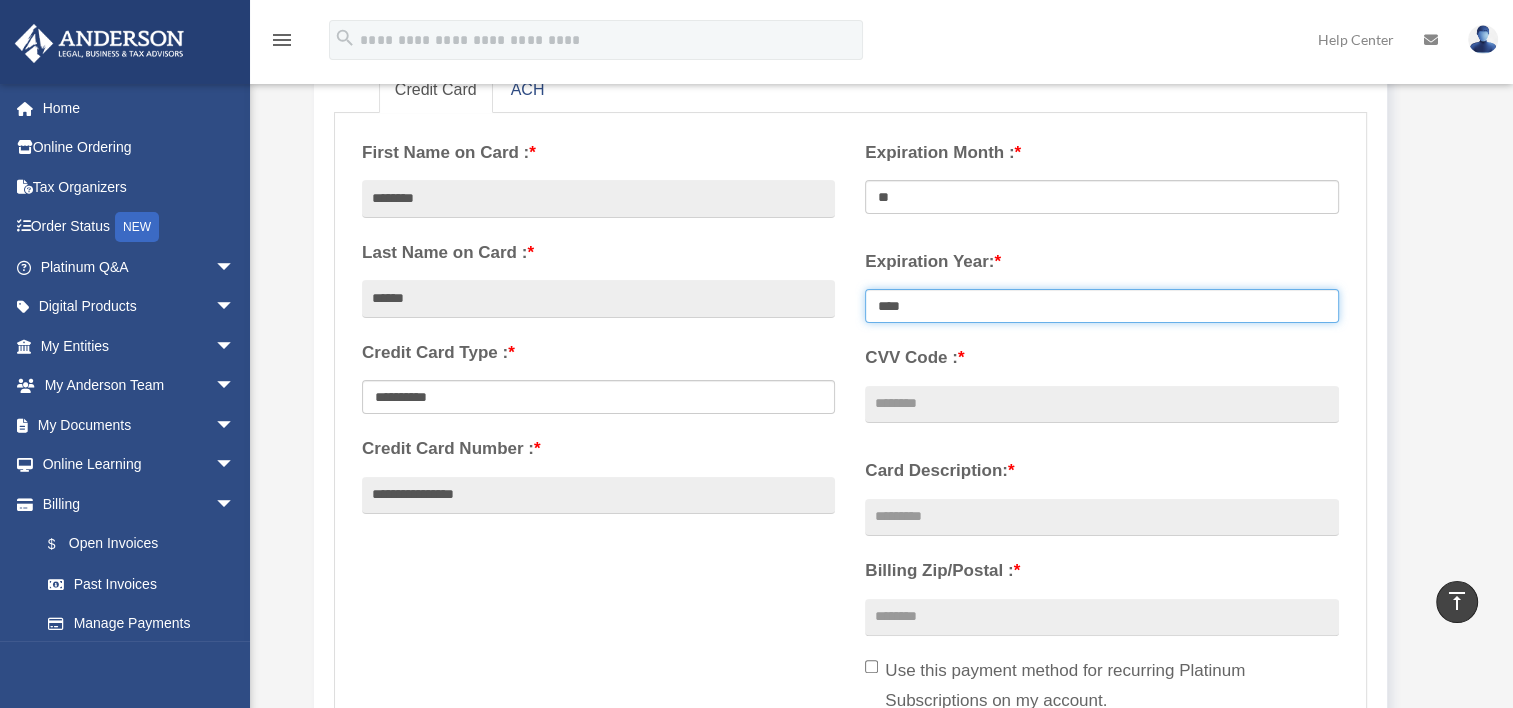 select on "****" 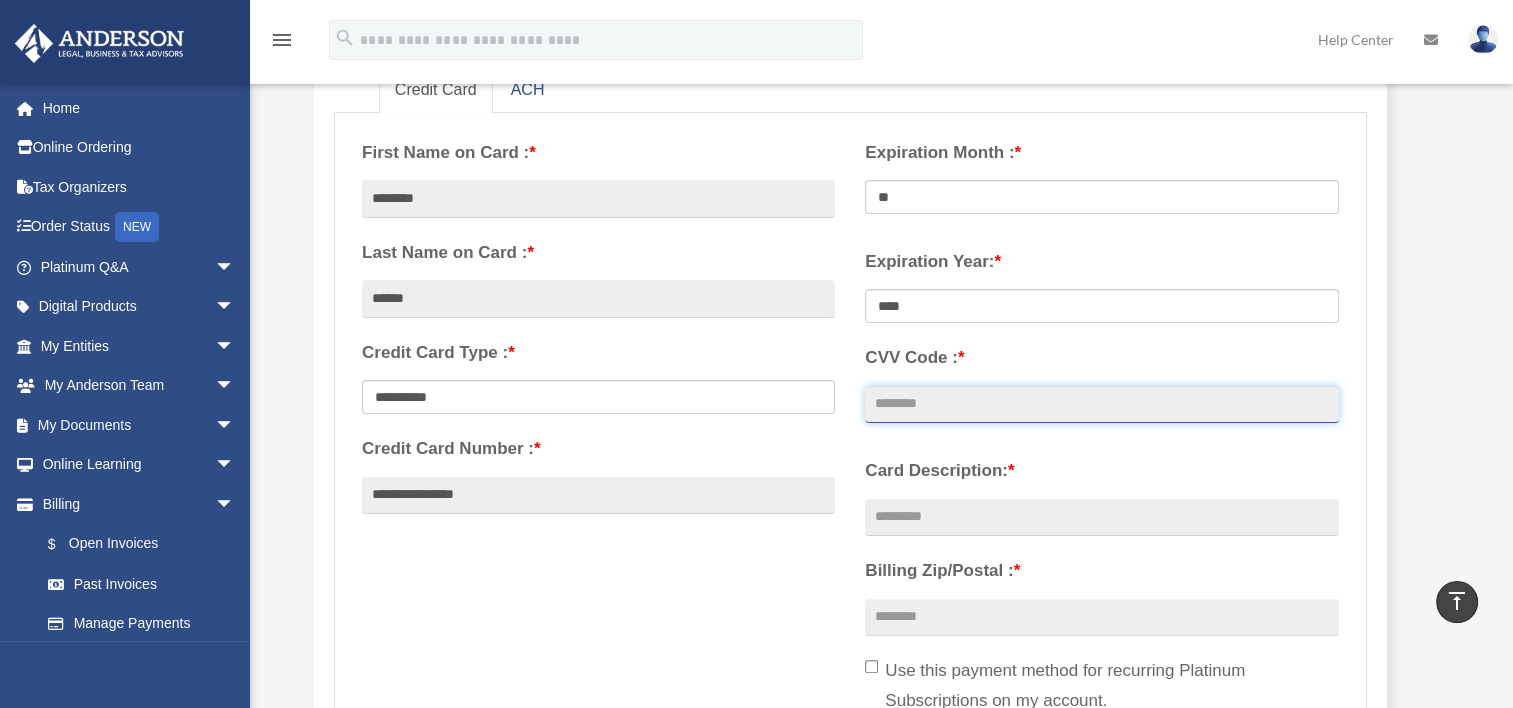 click on "CVV Code : *" at bounding box center [1101, 405] 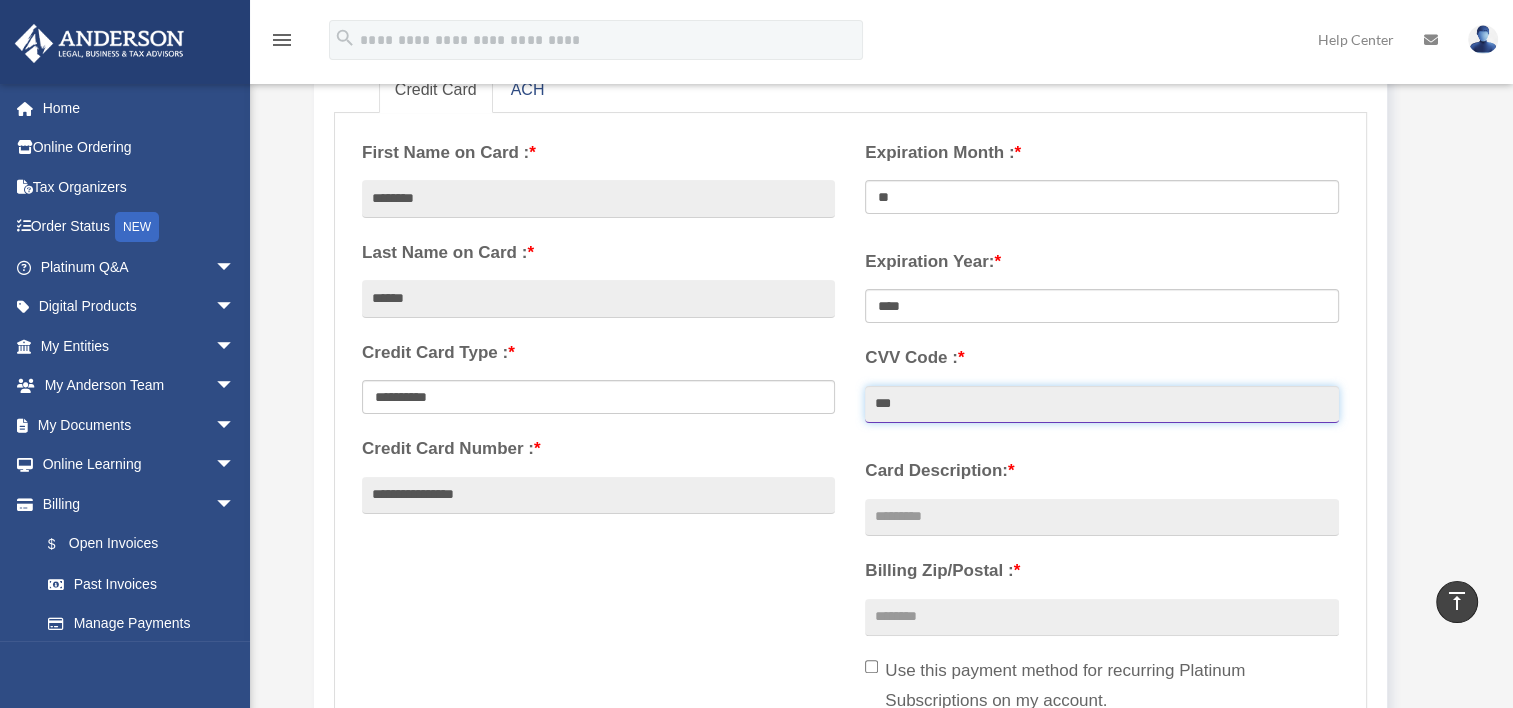type on "***" 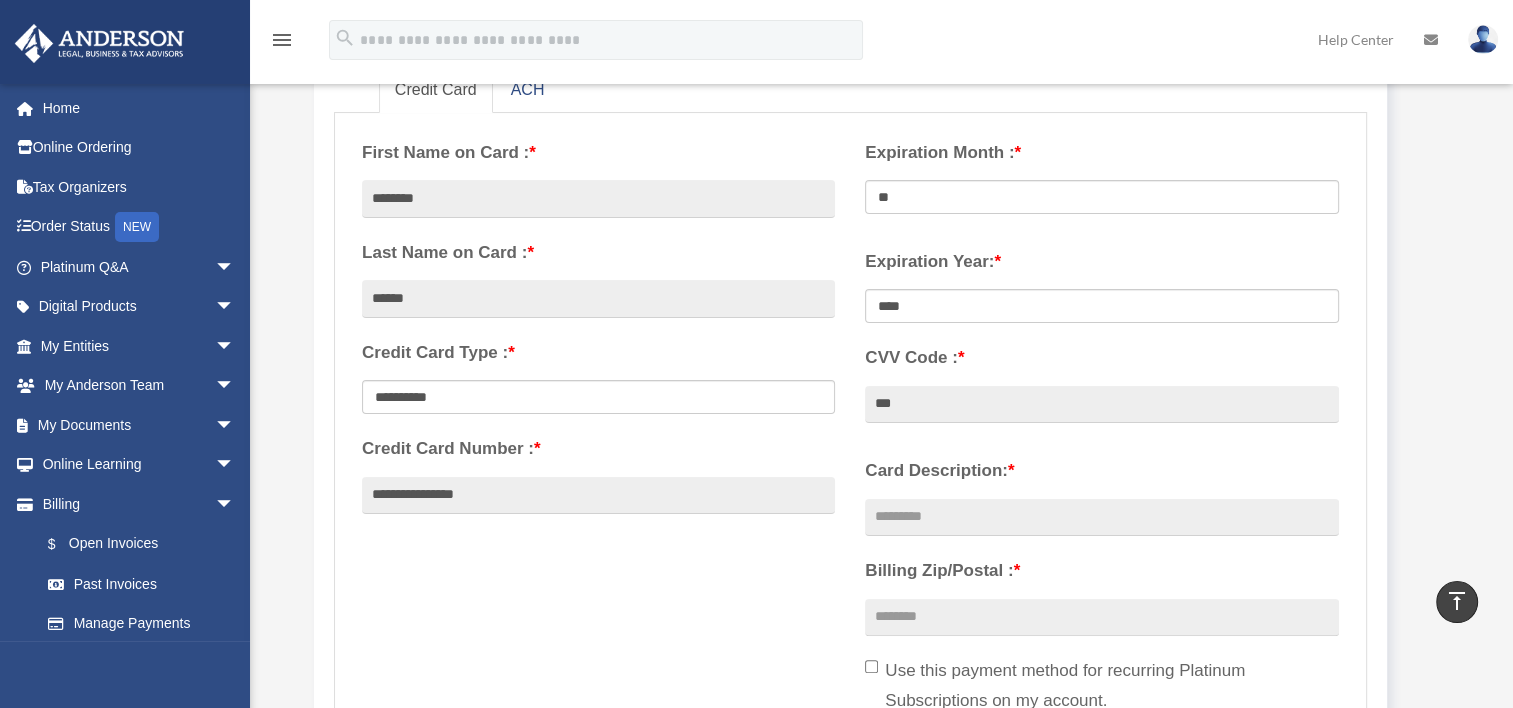 click on "Expiration Year: *
****
****
****
****
****
****
****" at bounding box center [1101, 338] 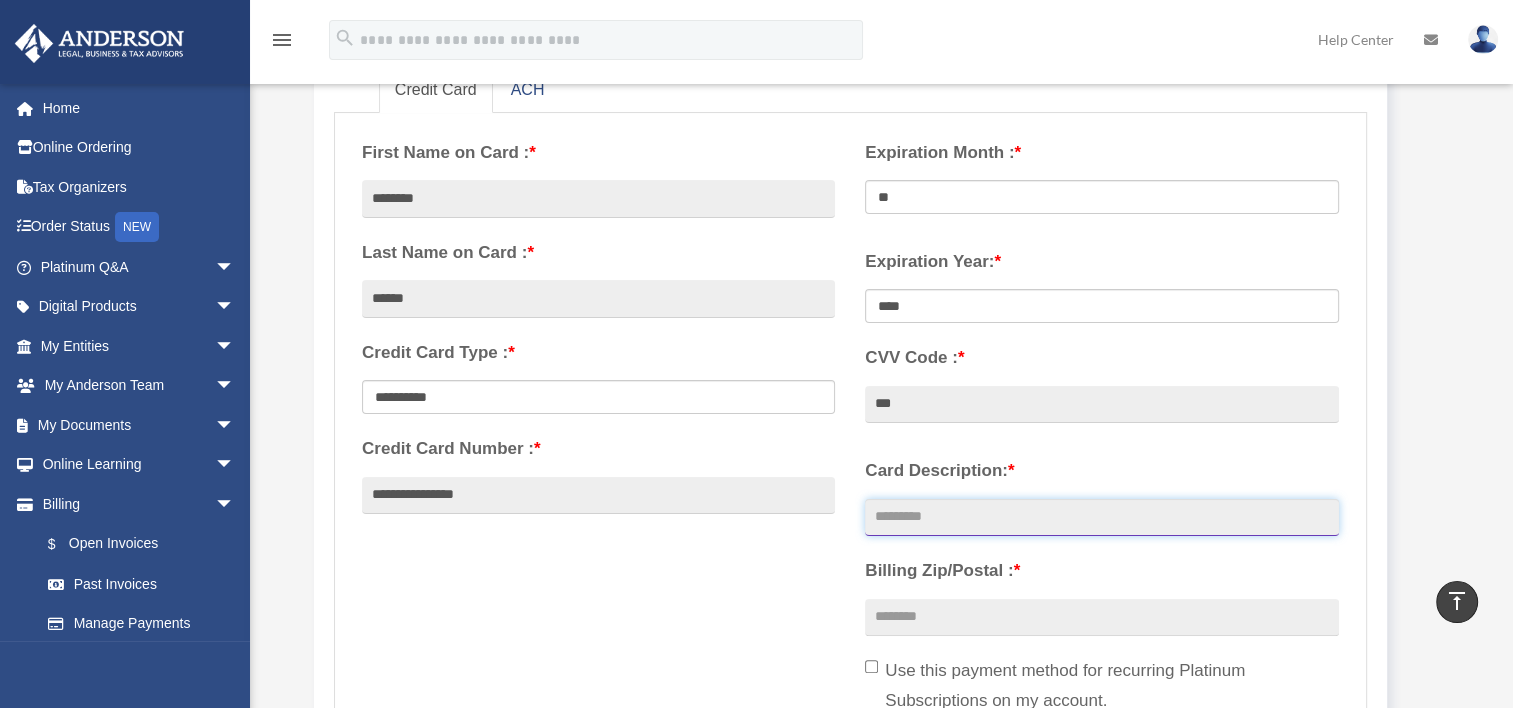 click on "Card Description: *" at bounding box center [1101, 518] 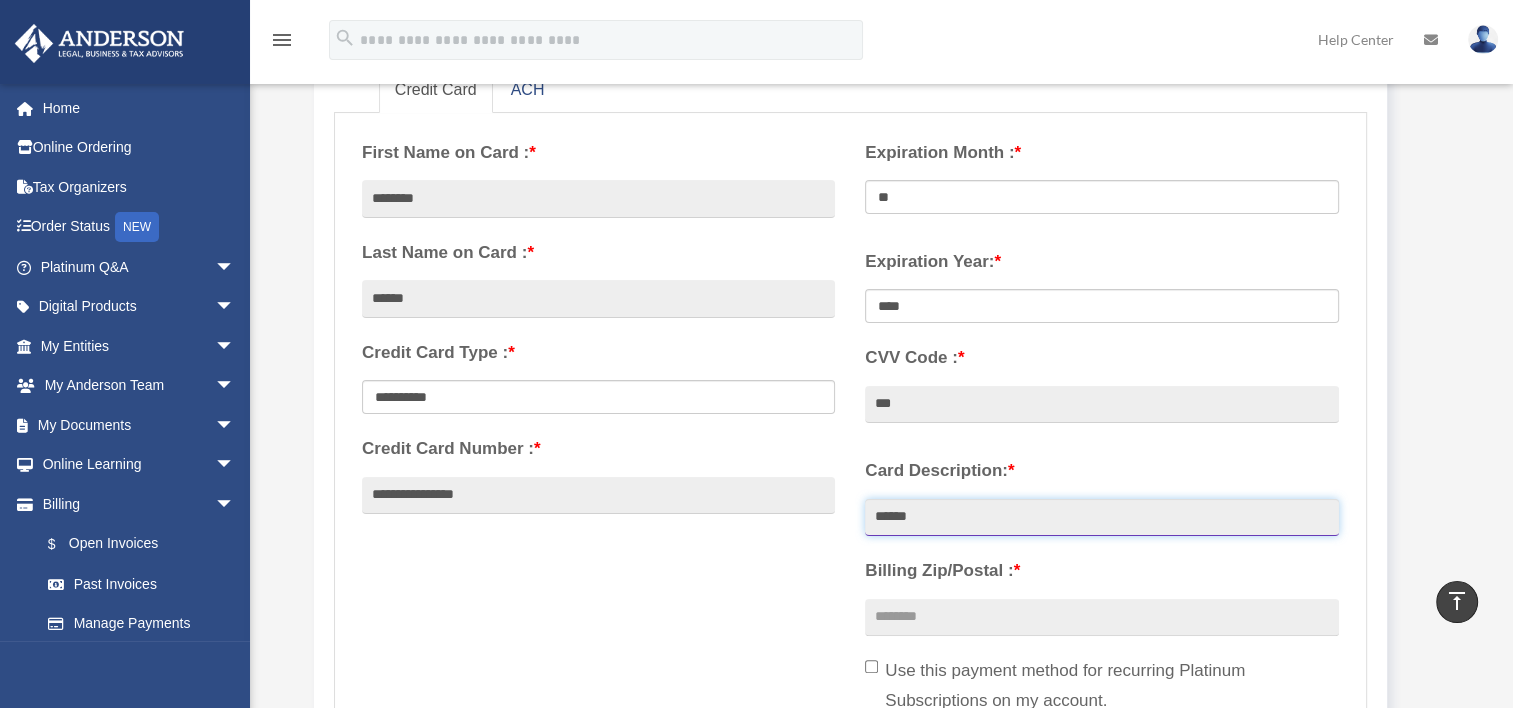 type on "******" 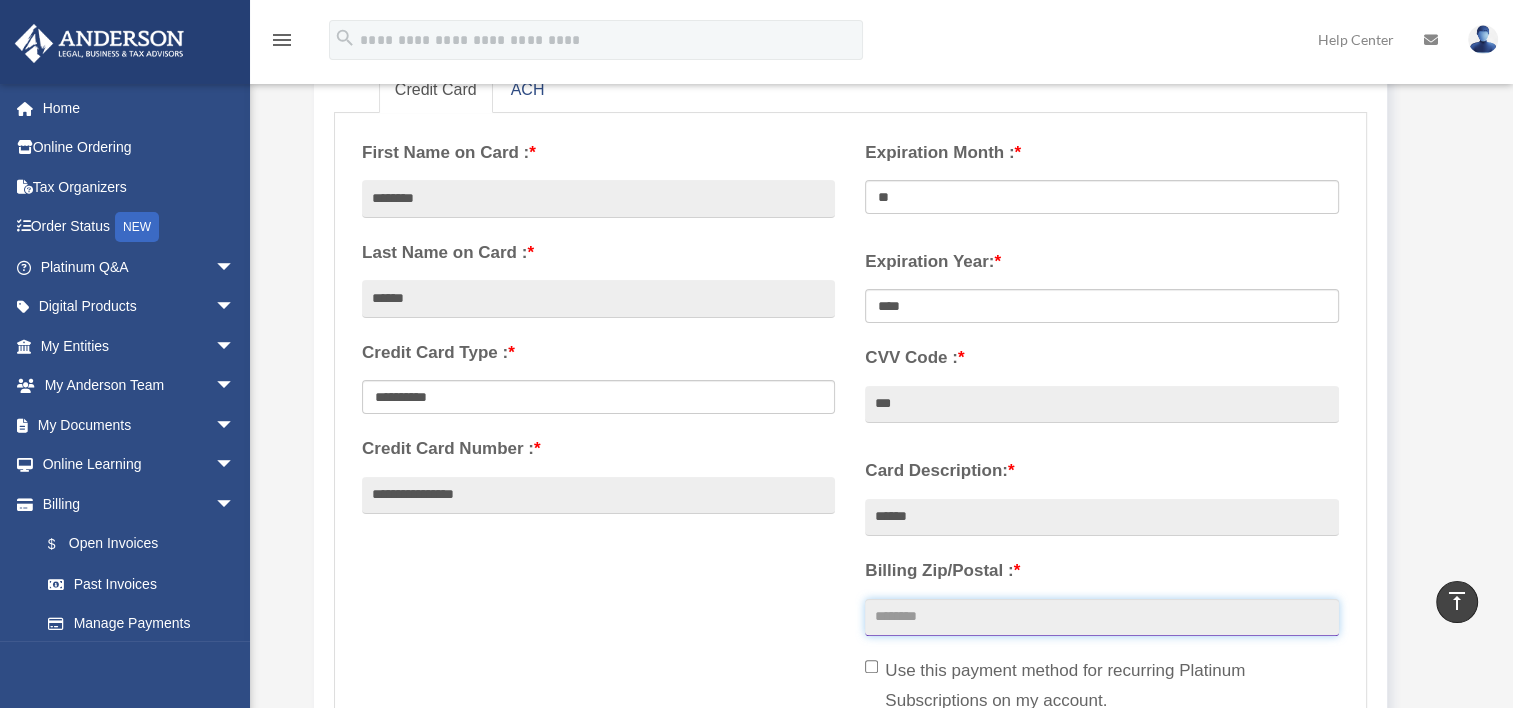click on "Billing Zip/Postal : *" at bounding box center [1101, 618] 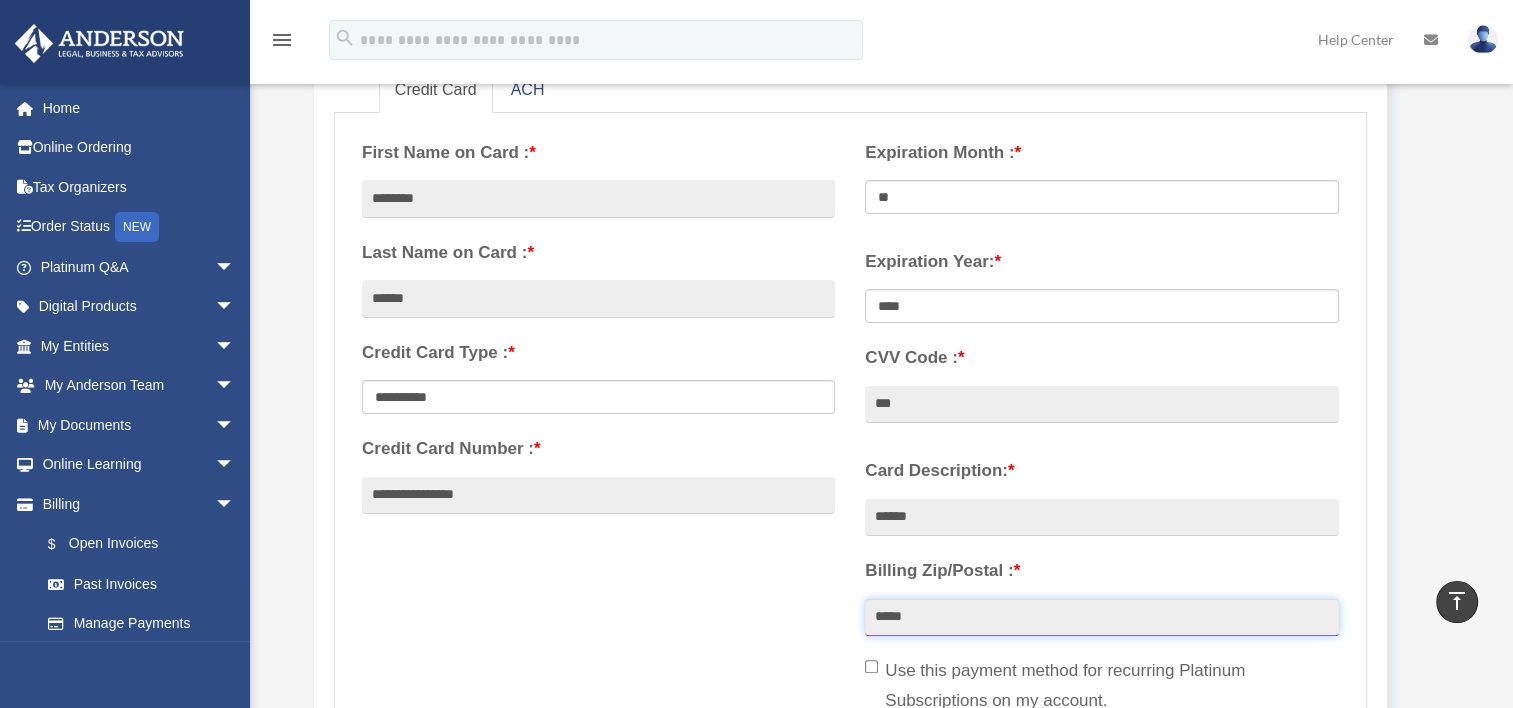 type on "*****" 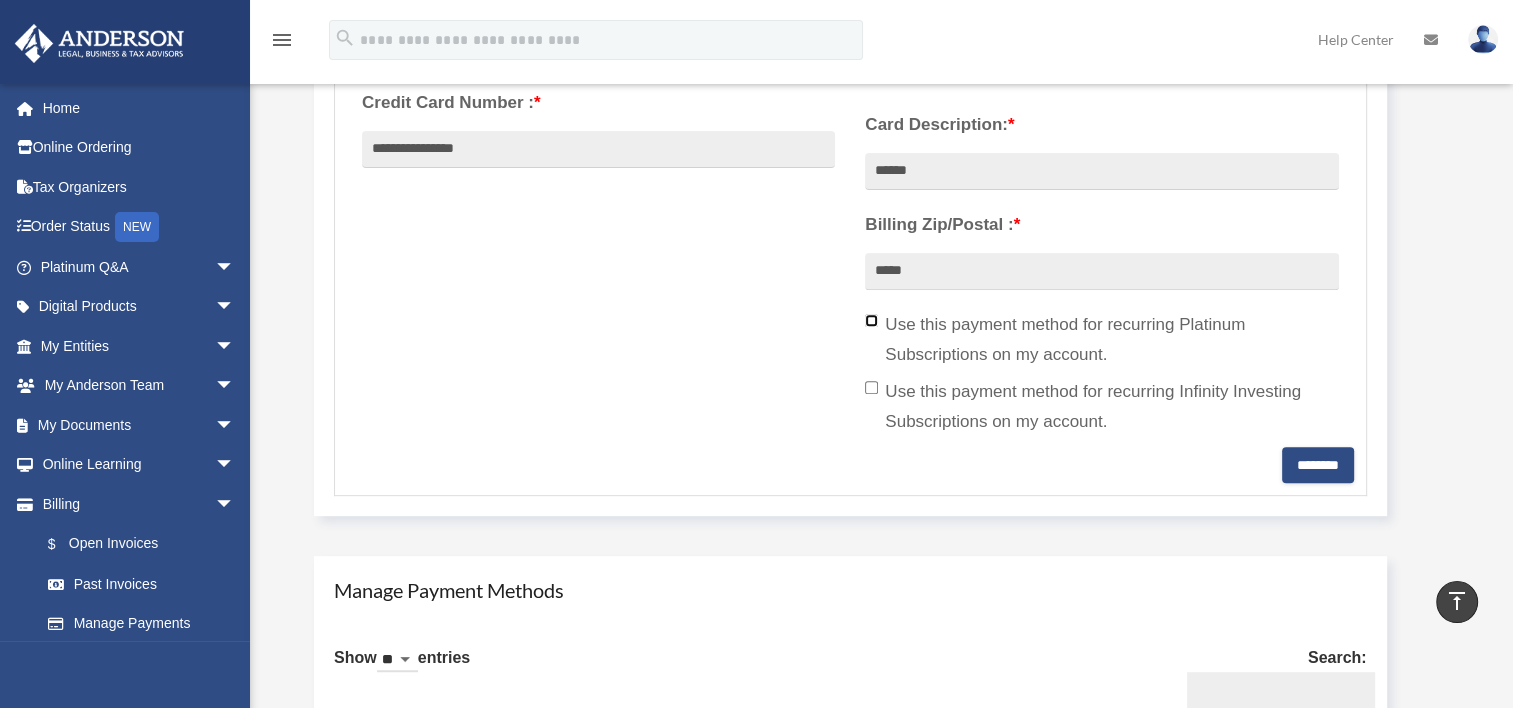 scroll, scrollTop: 676, scrollLeft: 0, axis: vertical 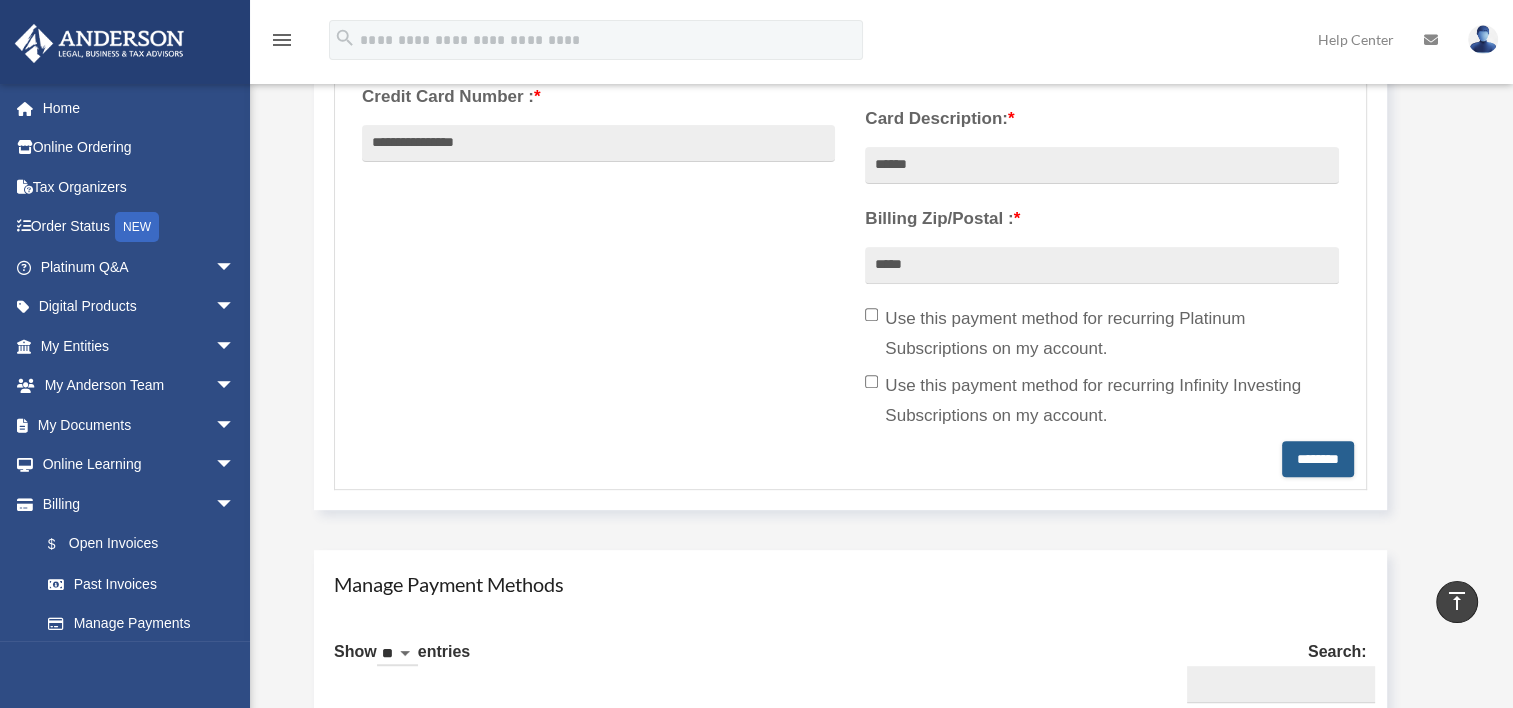 click on "********" at bounding box center [1318, 459] 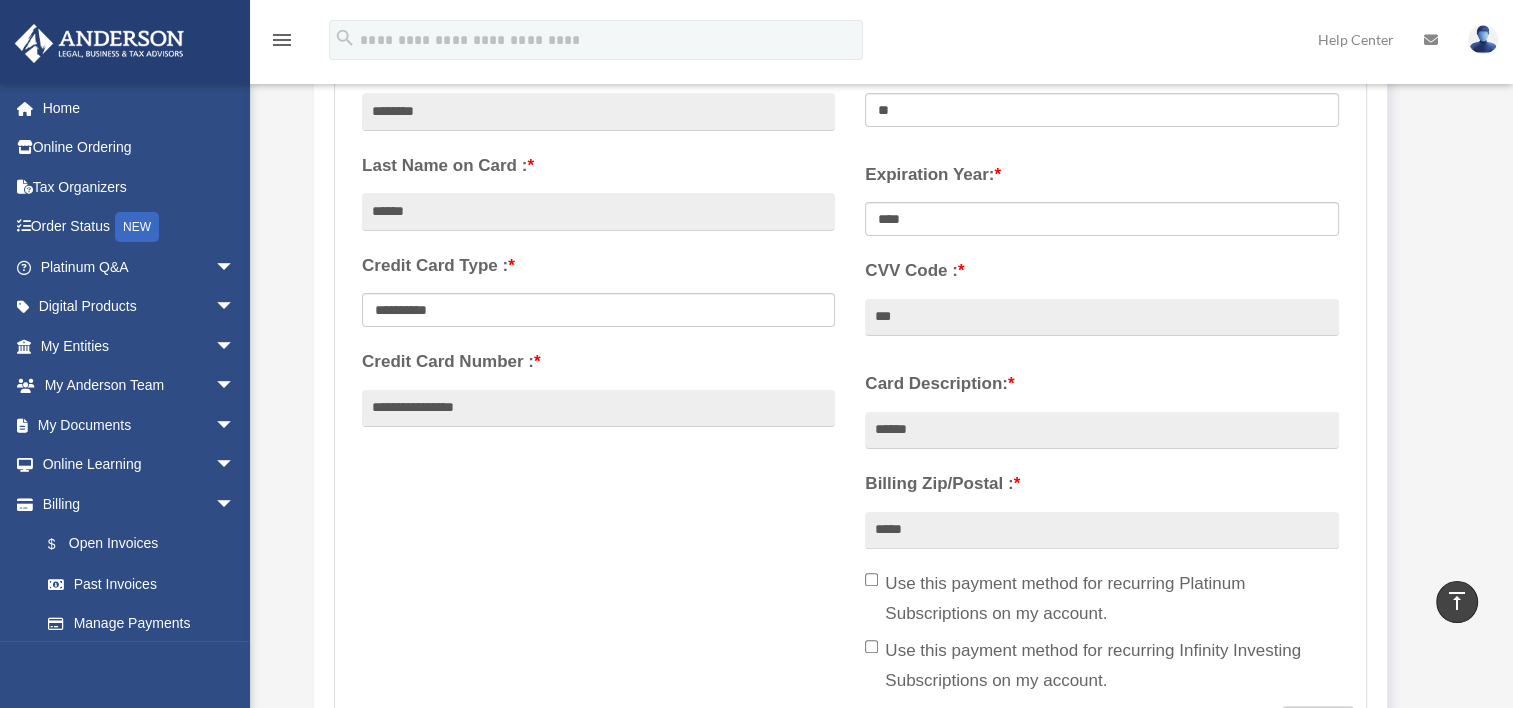 scroll, scrollTop: 172, scrollLeft: 0, axis: vertical 